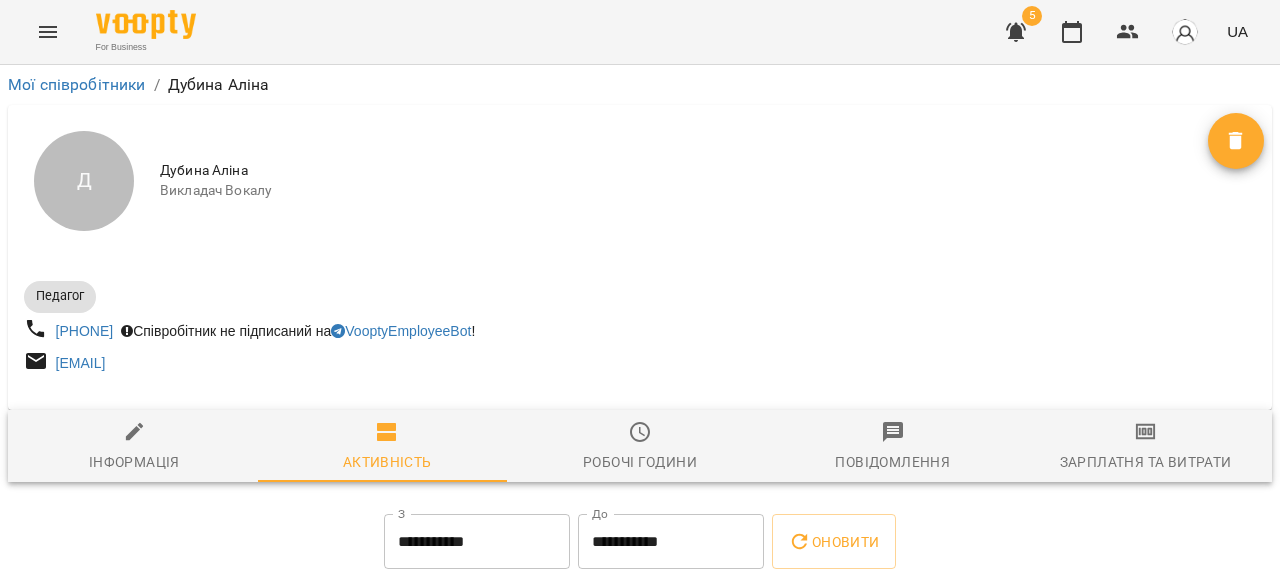 scroll, scrollTop: 0, scrollLeft: 0, axis: both 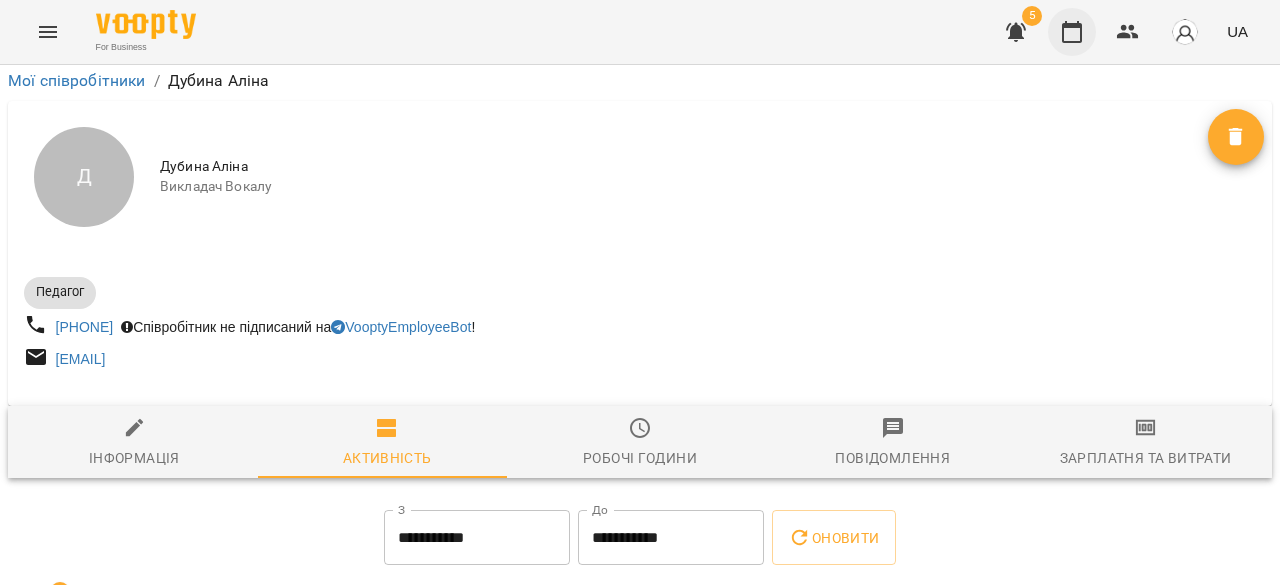 click 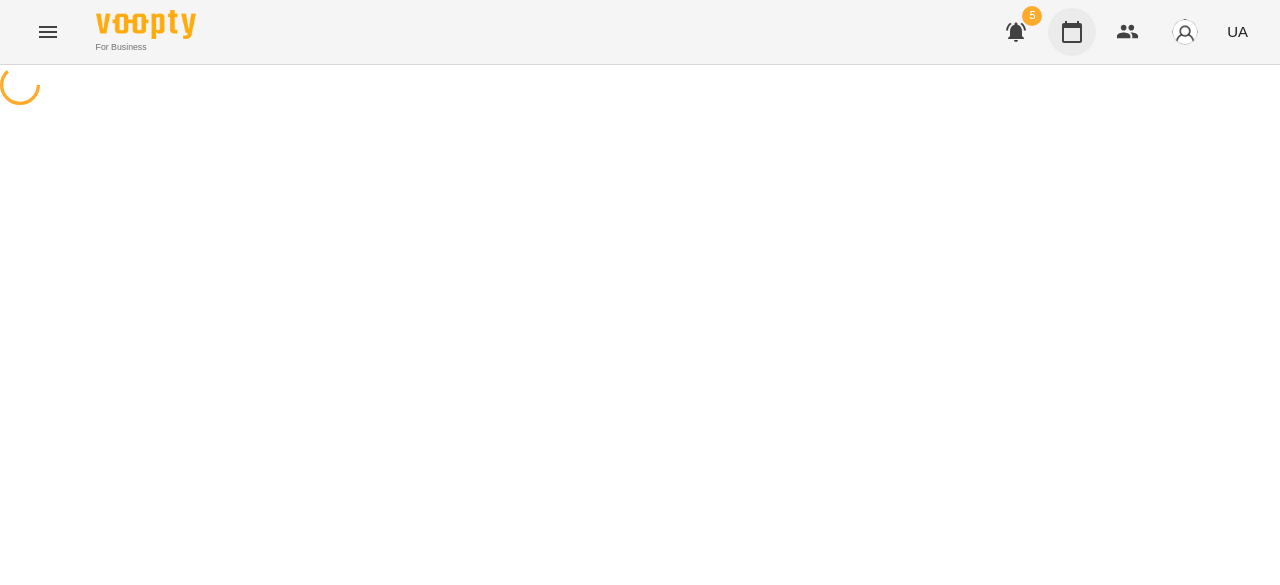 scroll, scrollTop: 0, scrollLeft: 0, axis: both 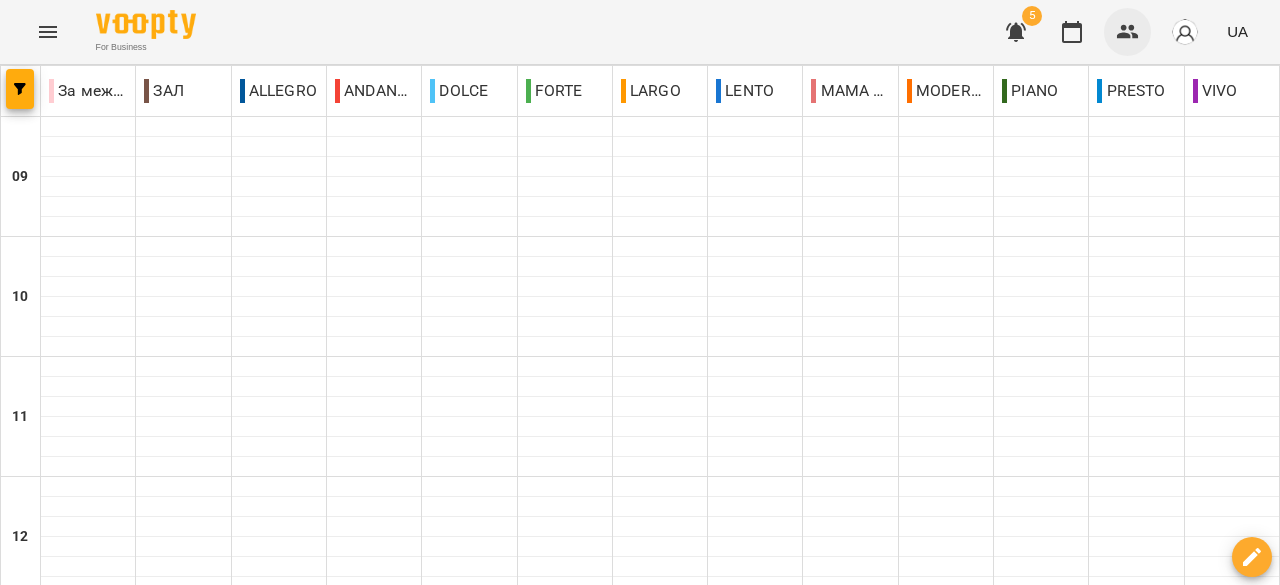 click 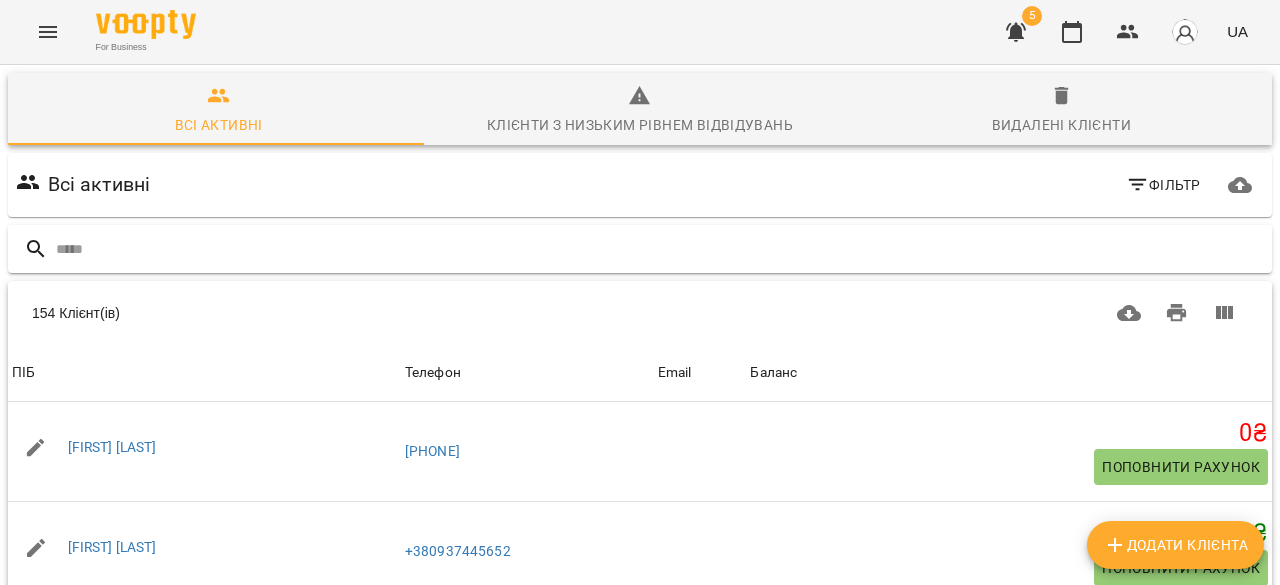 click at bounding box center [640, 249] 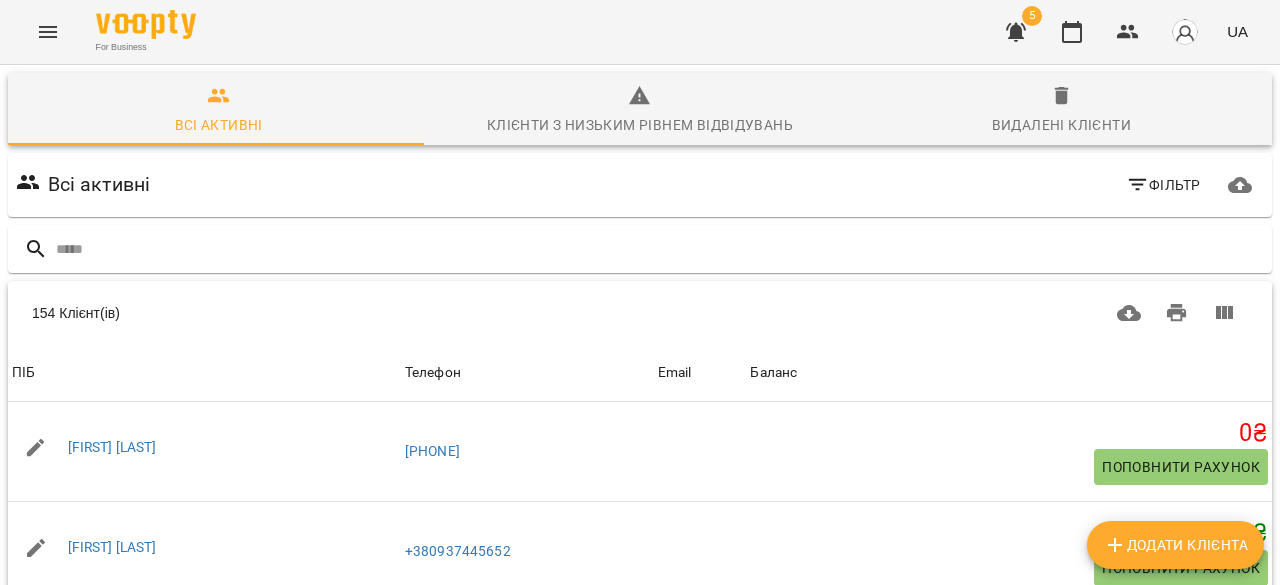 click on "154   Клієнт(ів)" at bounding box center (640, 313) 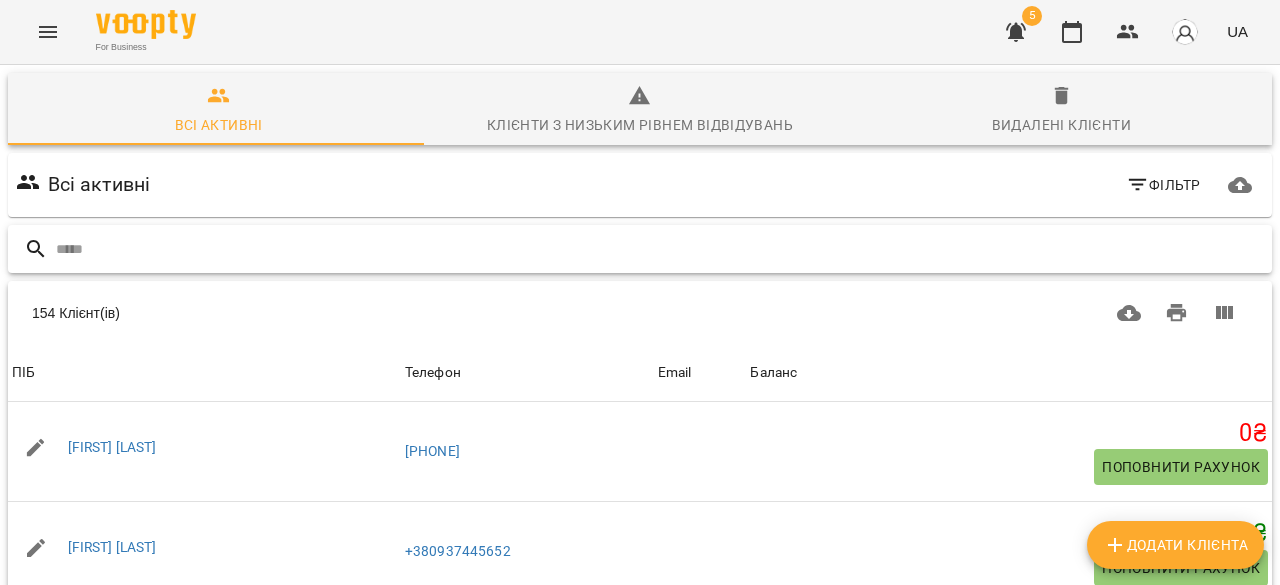 click at bounding box center (660, 249) 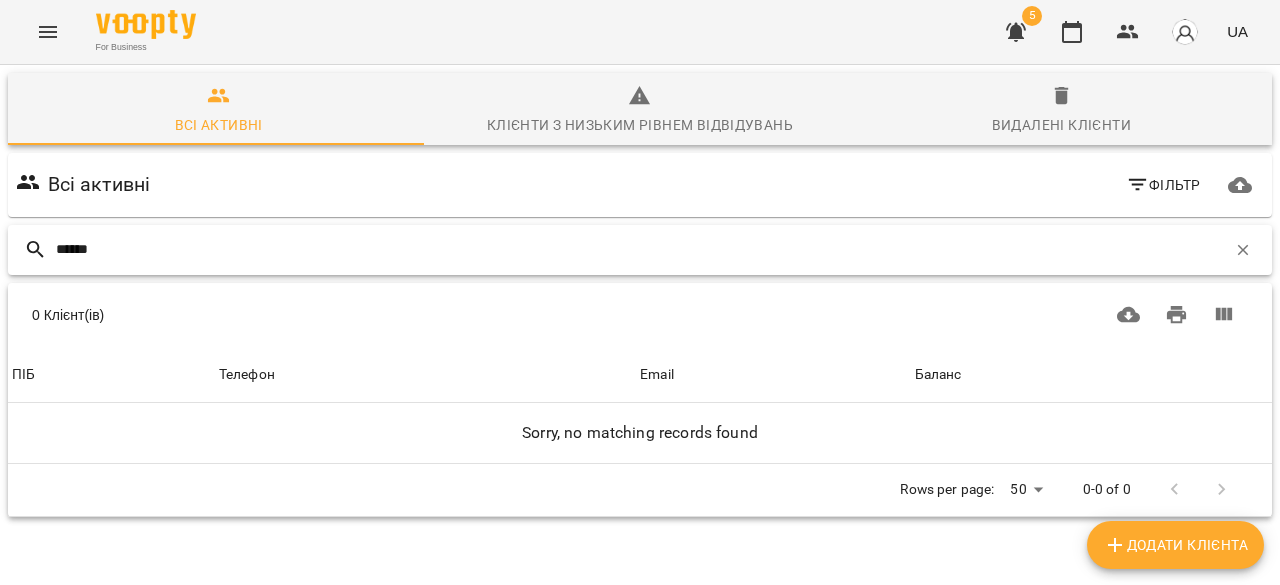 click on "******" at bounding box center (641, 249) 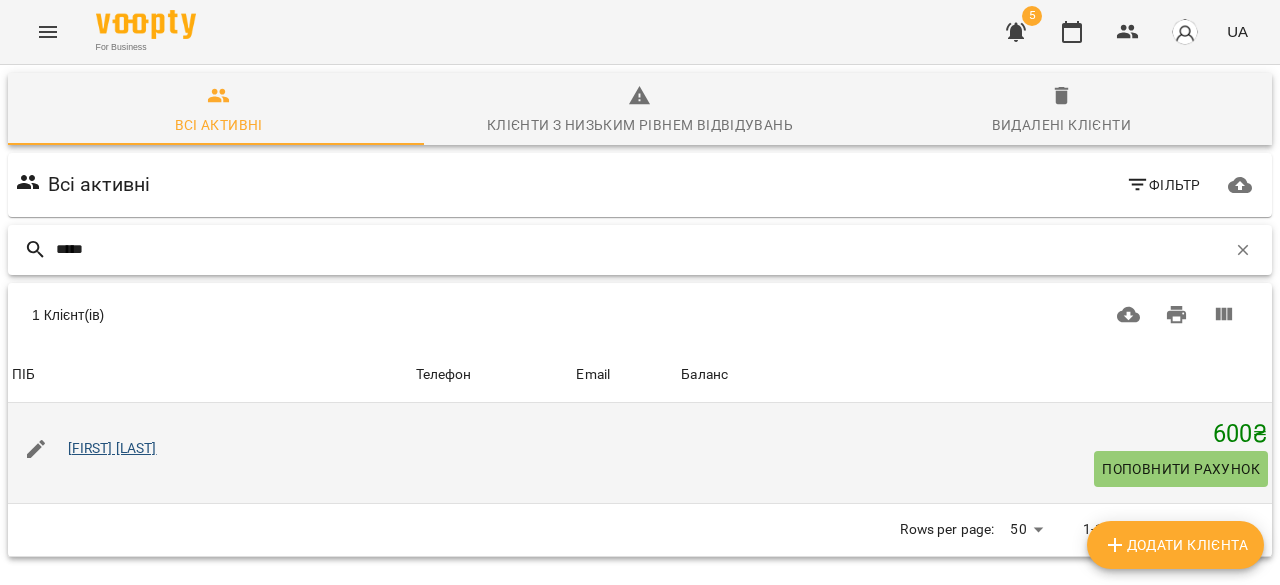 type on "*****" 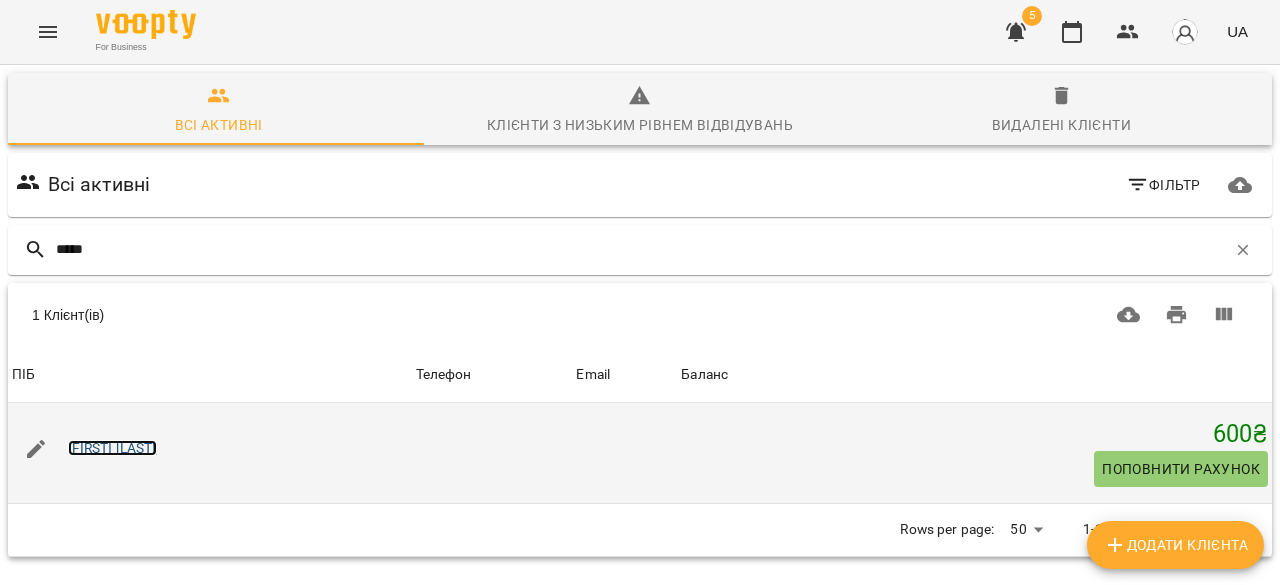 click on "[FIRST] [LAST]" at bounding box center (112, 448) 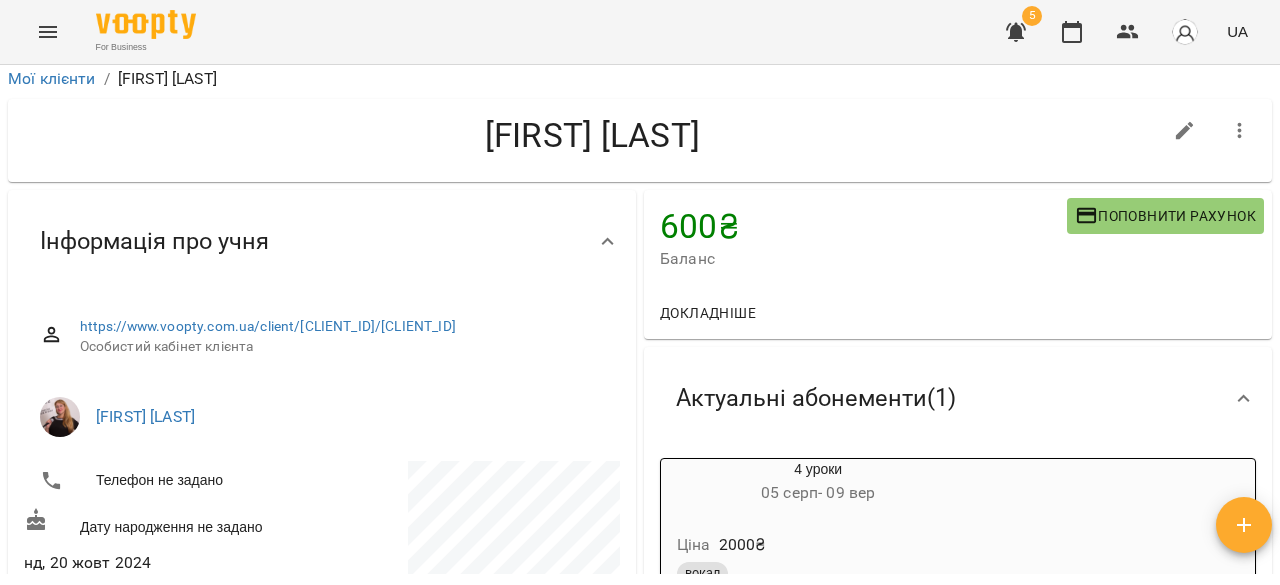scroll, scrollTop: 0, scrollLeft: 0, axis: both 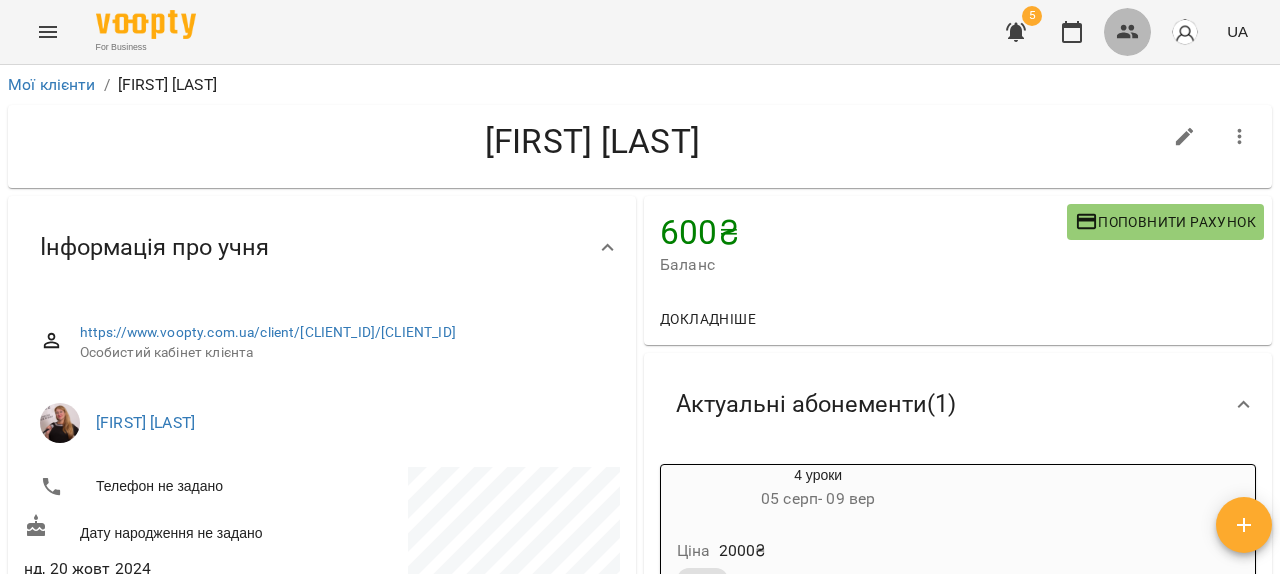 click 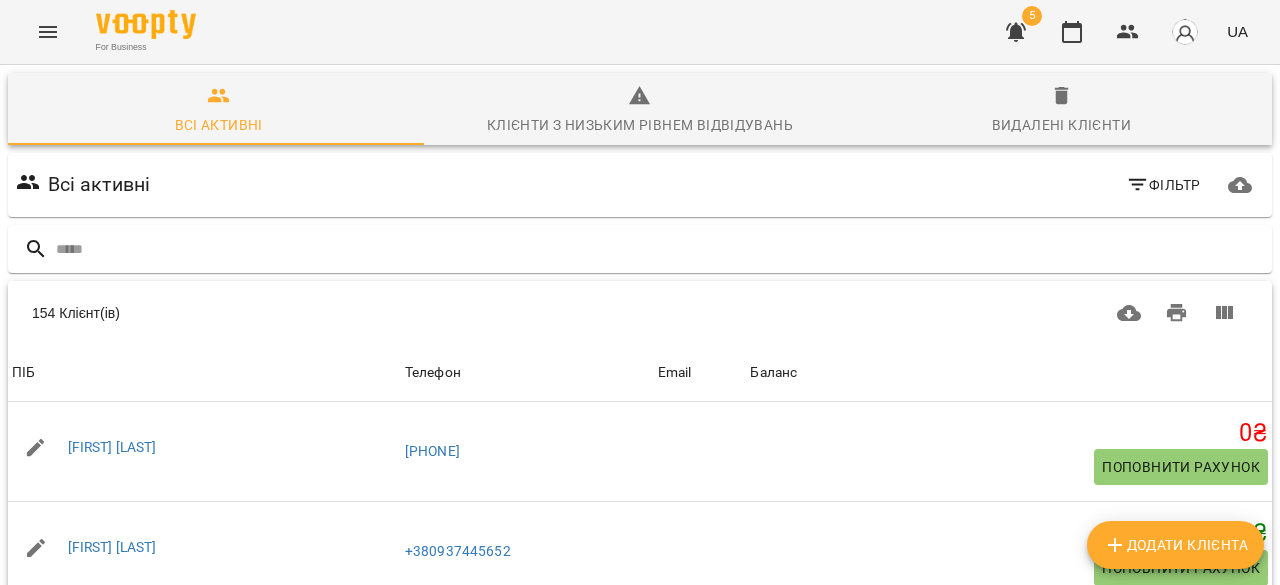 click on "Додати клієнта" at bounding box center [1175, 545] 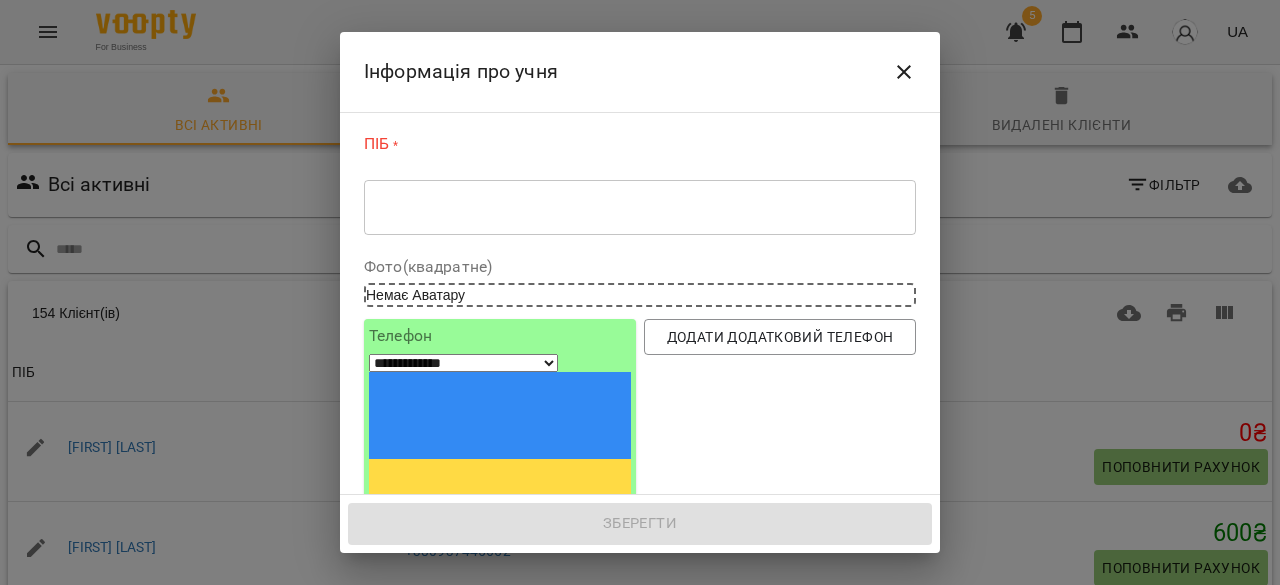 click at bounding box center (640, 207) 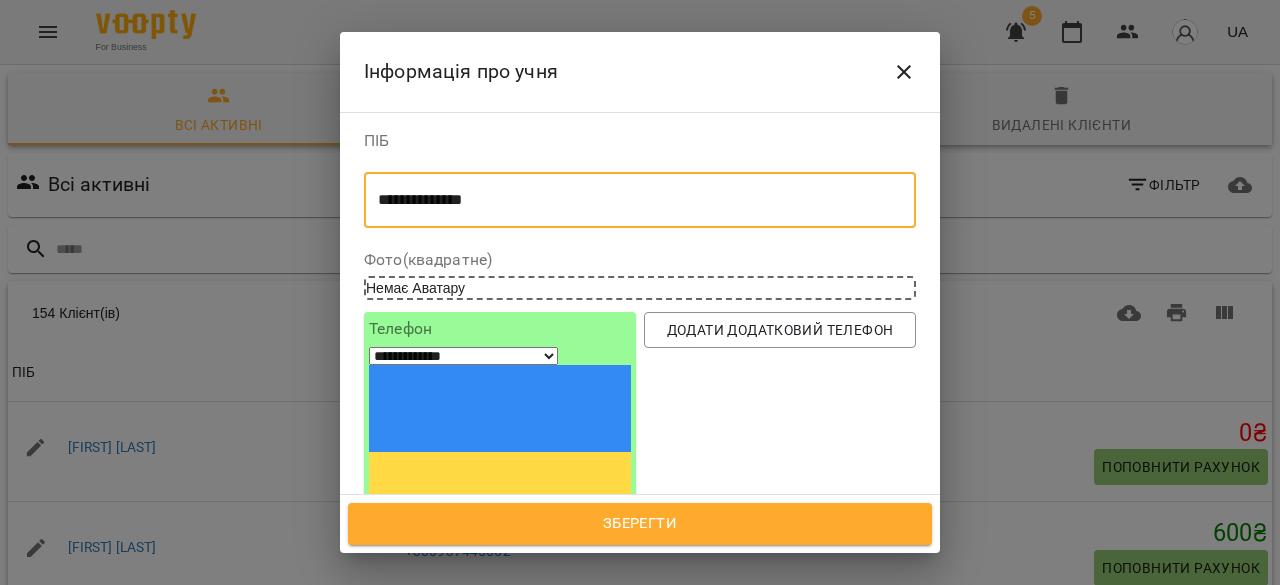 type on "**********" 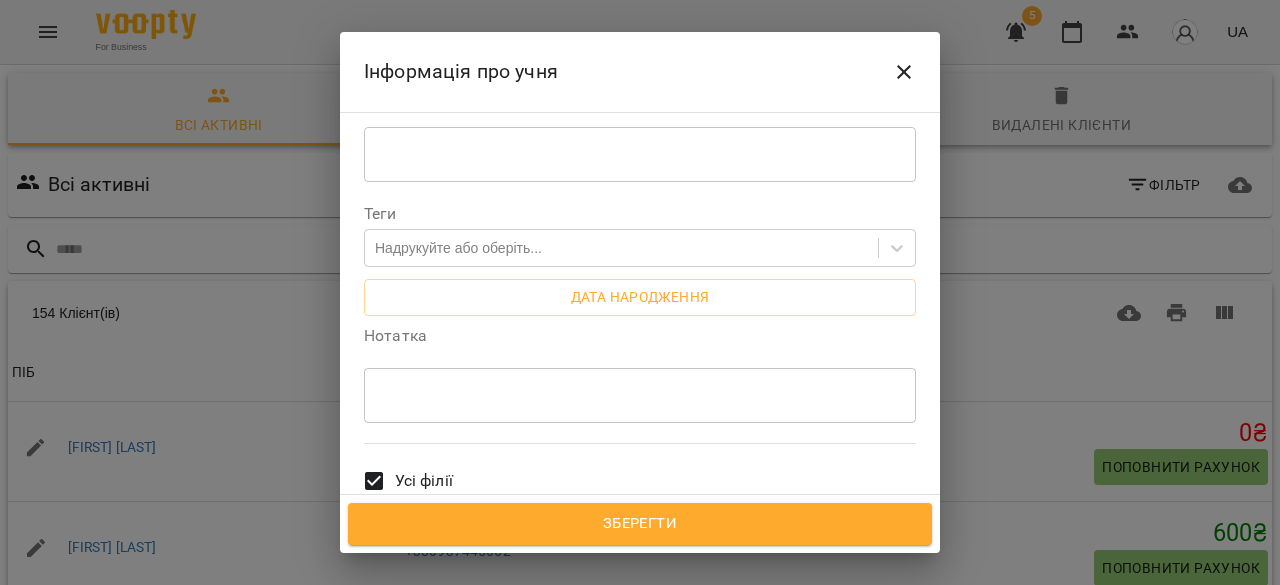 scroll, scrollTop: 240, scrollLeft: 0, axis: vertical 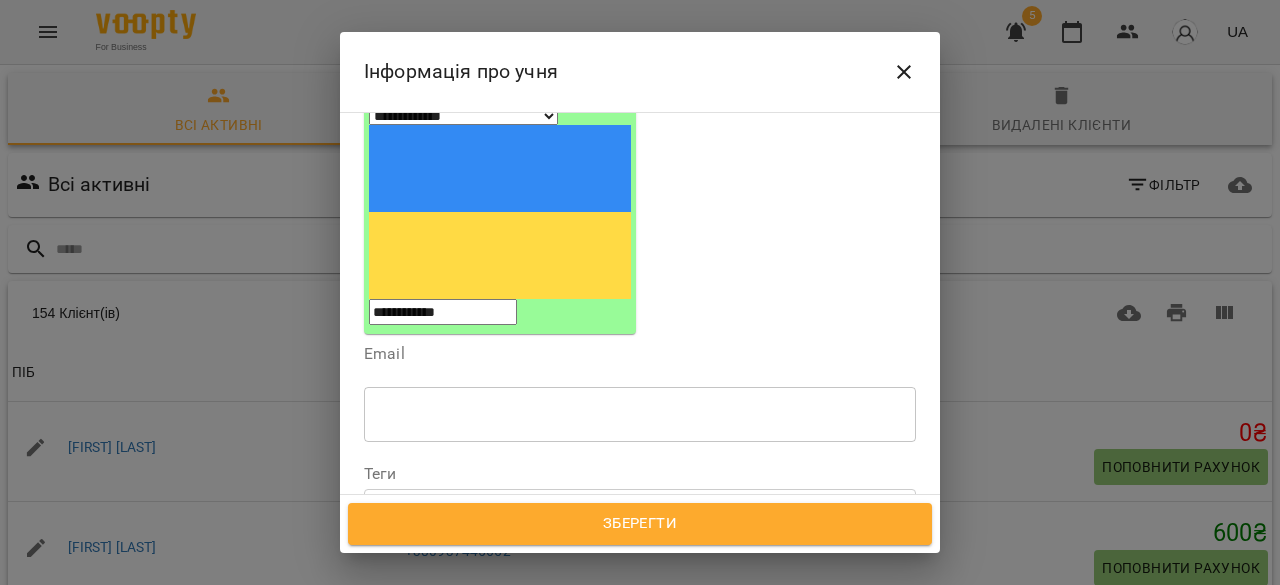 type on "**********" 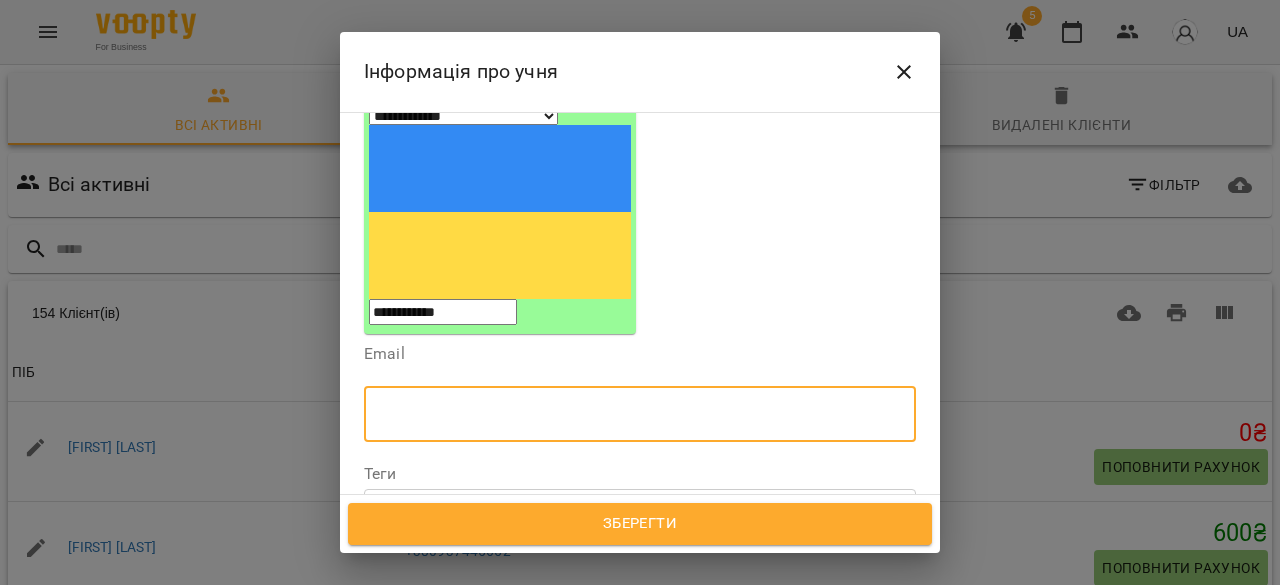 click at bounding box center [640, 414] 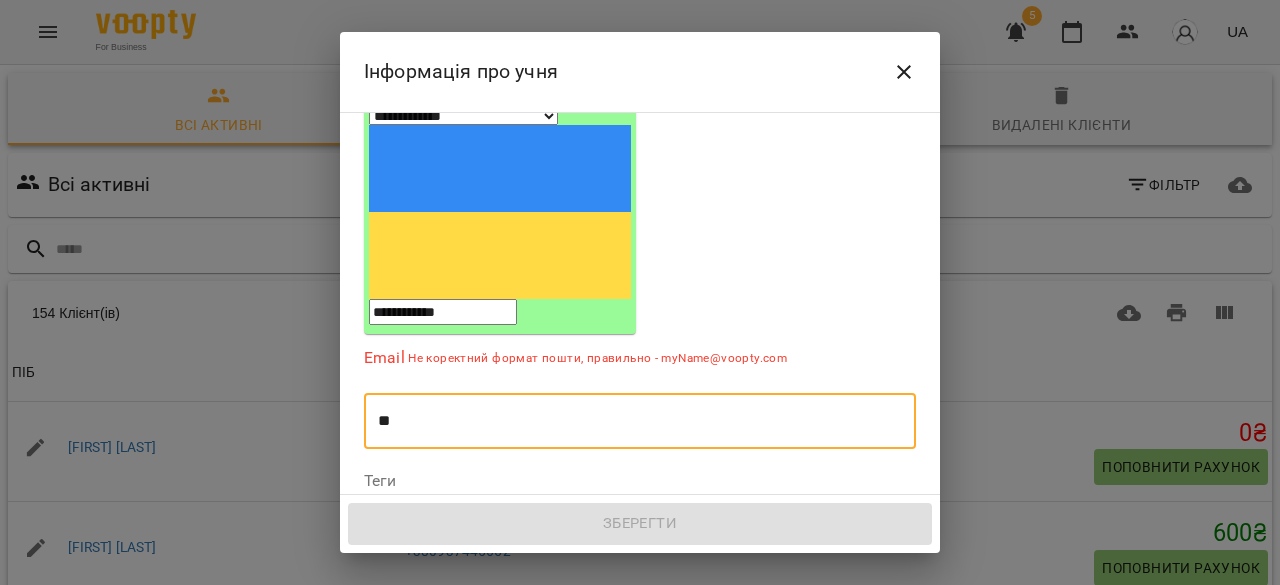 type on "*" 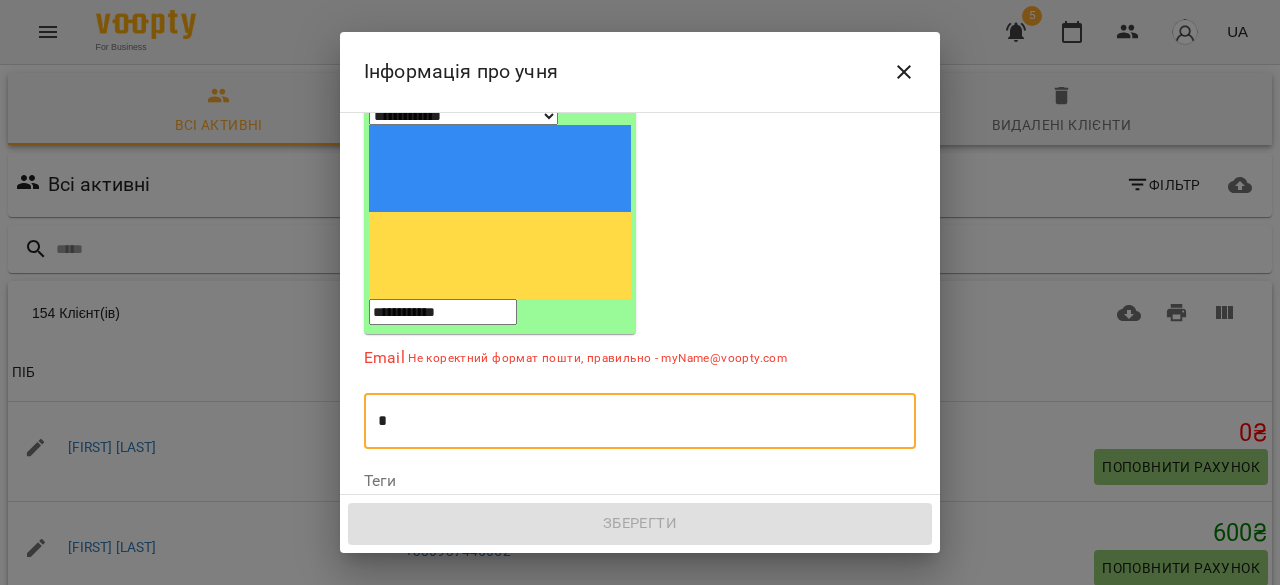 type 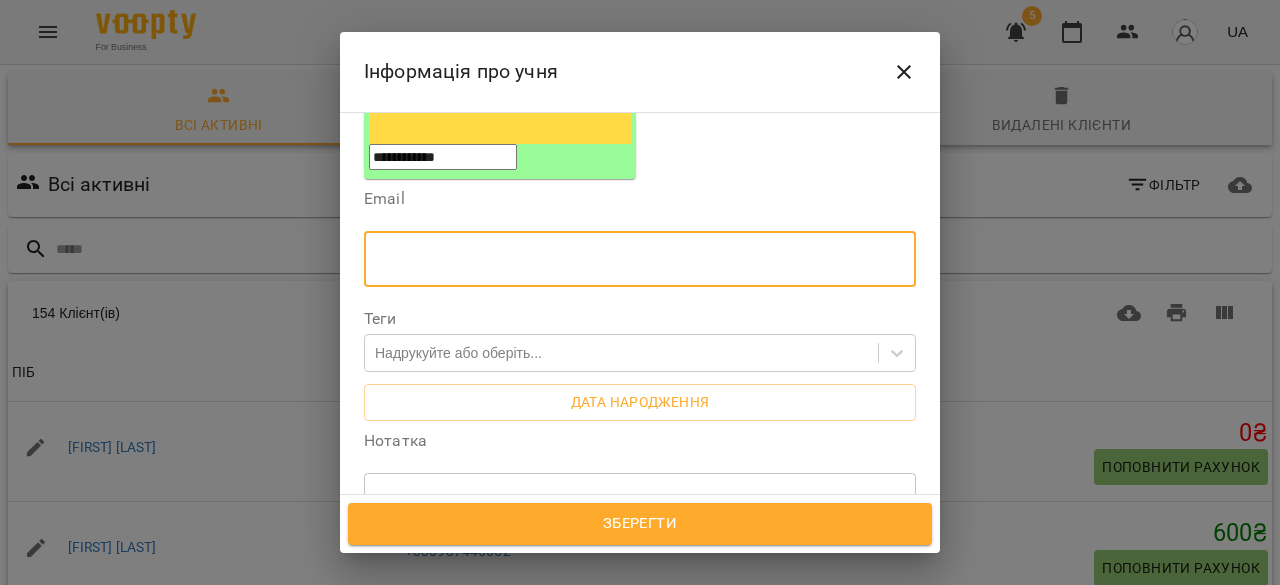 scroll, scrollTop: 440, scrollLeft: 0, axis: vertical 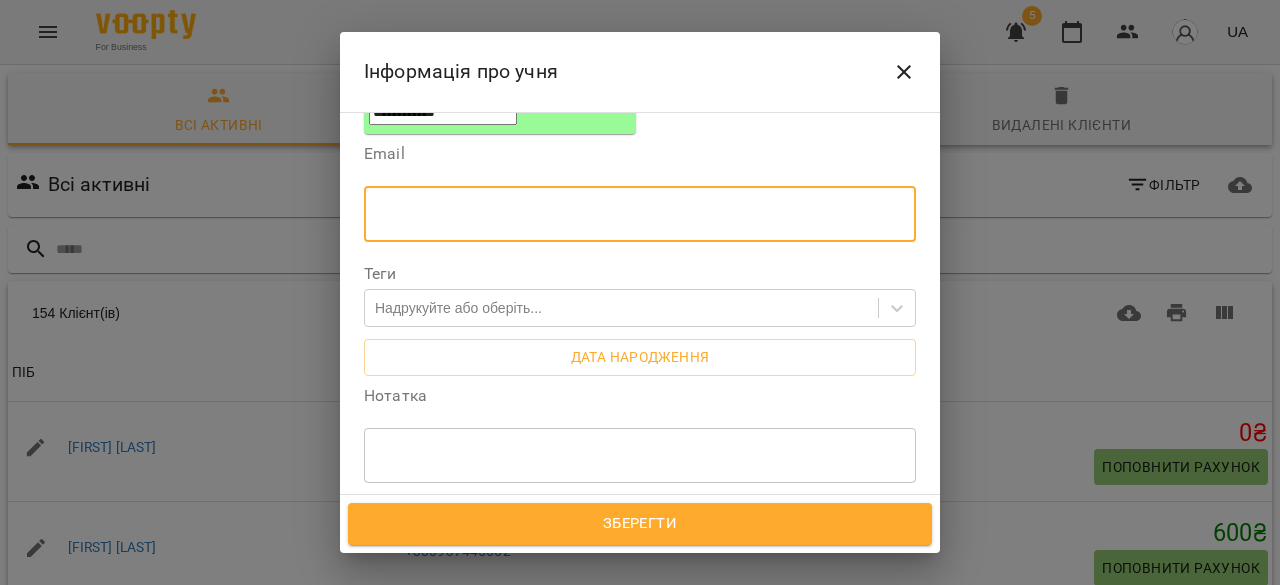 click on "* ​" at bounding box center [640, 455] 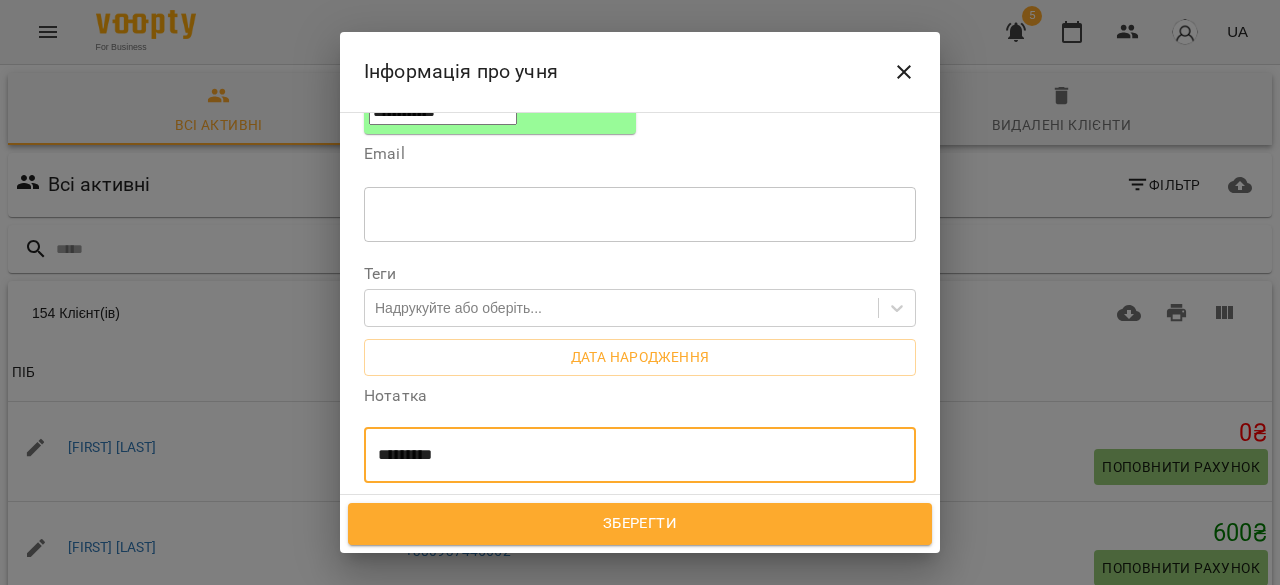 type on "*********" 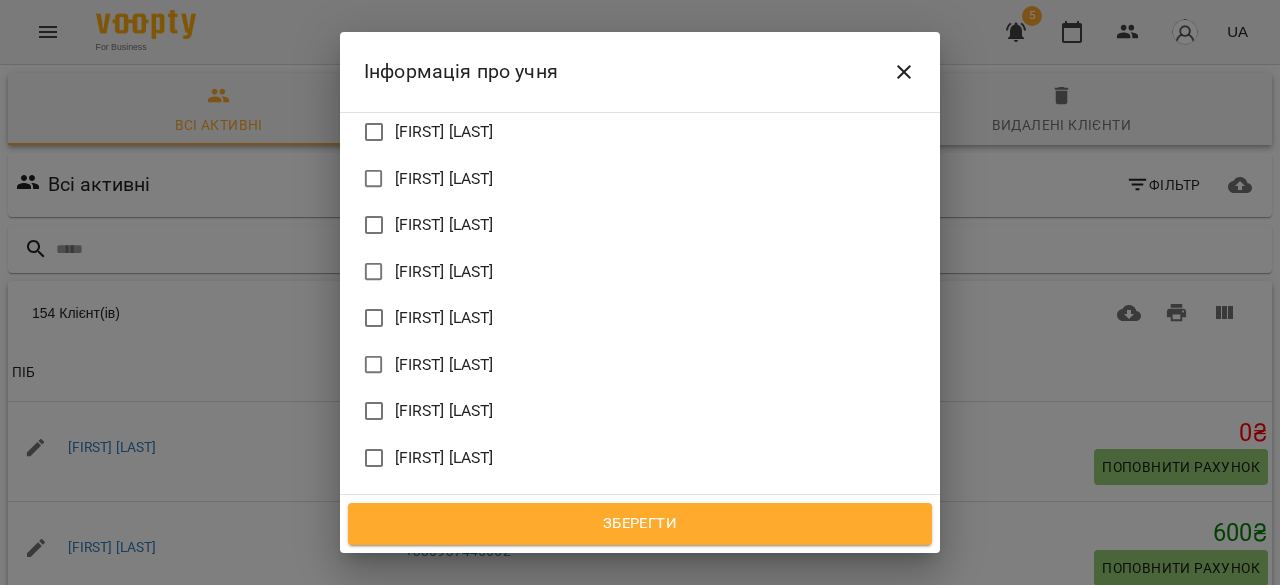 scroll, scrollTop: 1040, scrollLeft: 0, axis: vertical 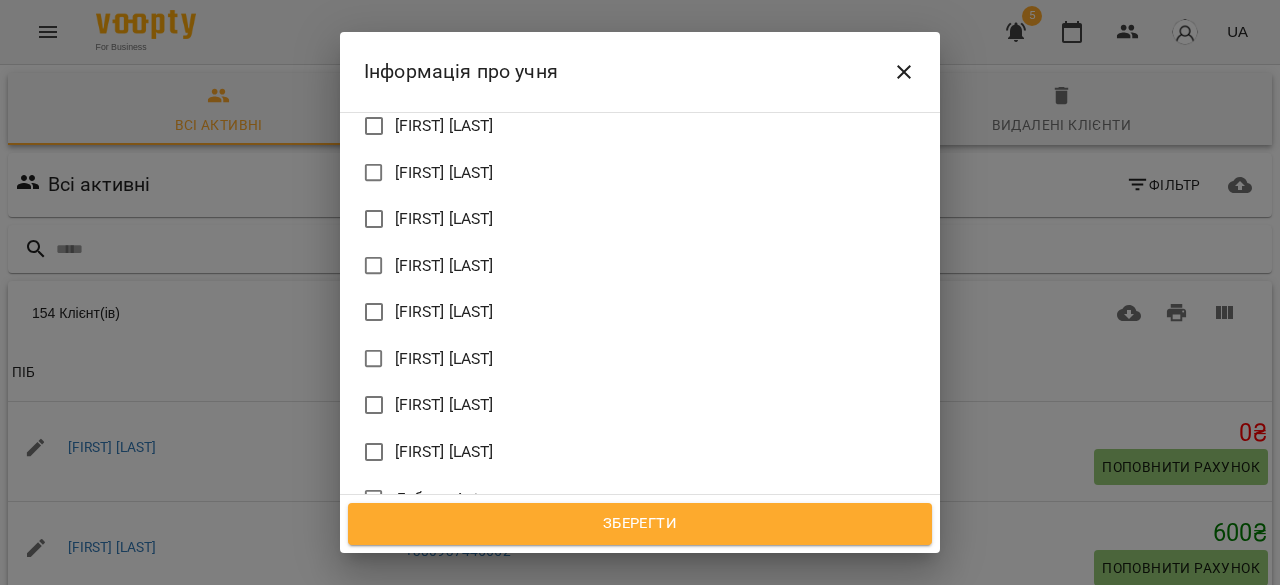 click on "Зберегти" at bounding box center (640, 524) 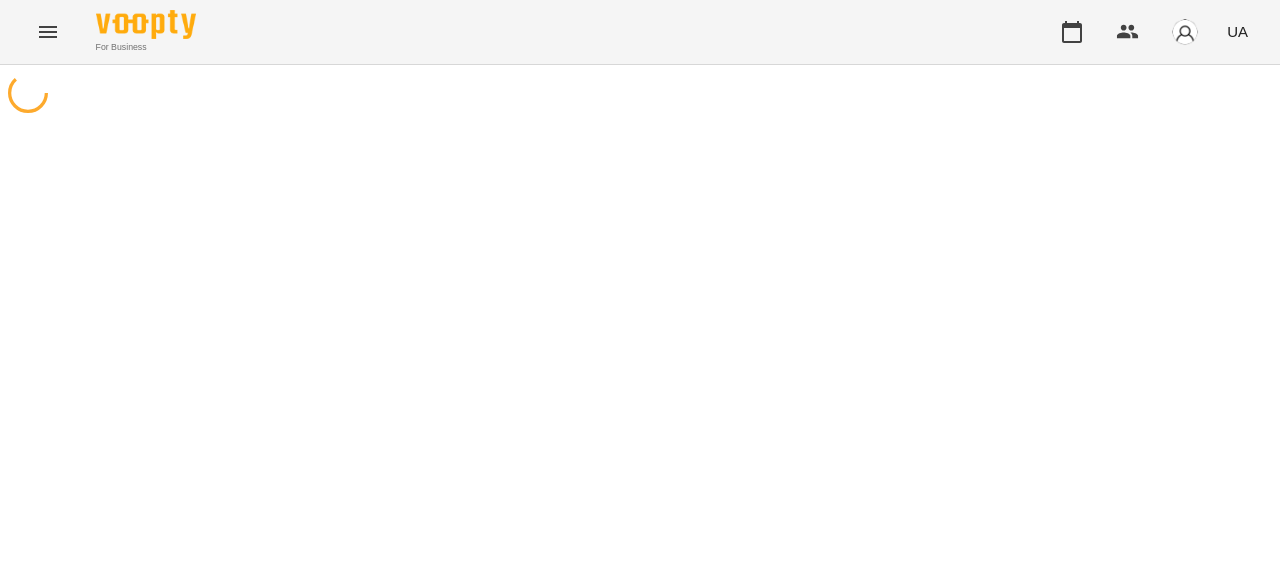 scroll, scrollTop: 0, scrollLeft: 0, axis: both 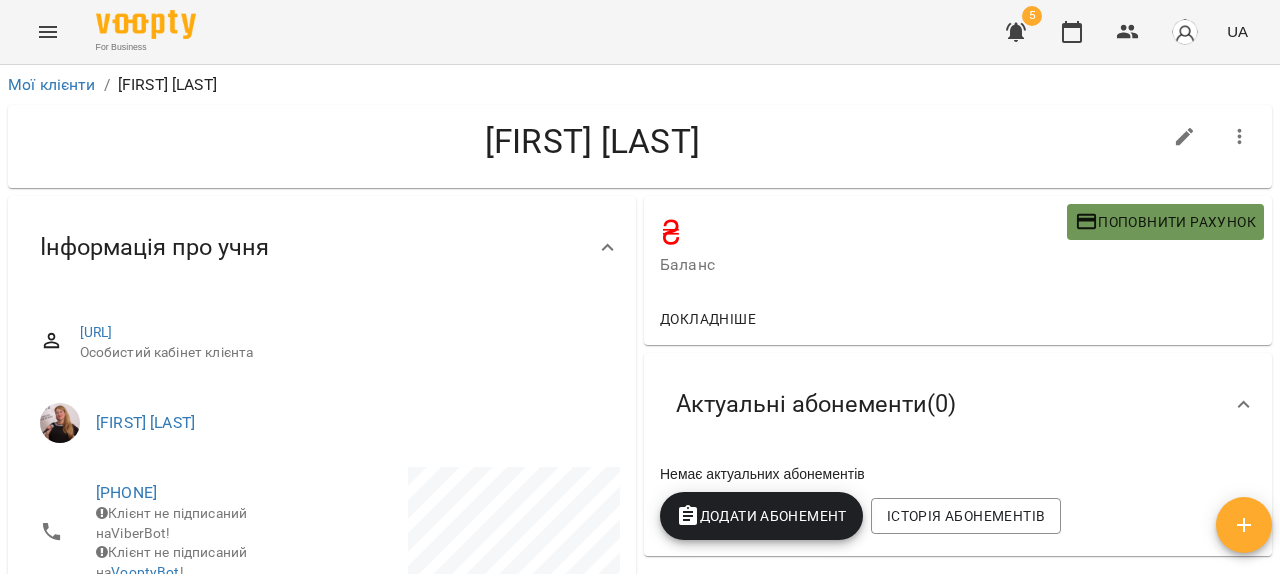 click on "Поповнити рахунок" at bounding box center [1165, 222] 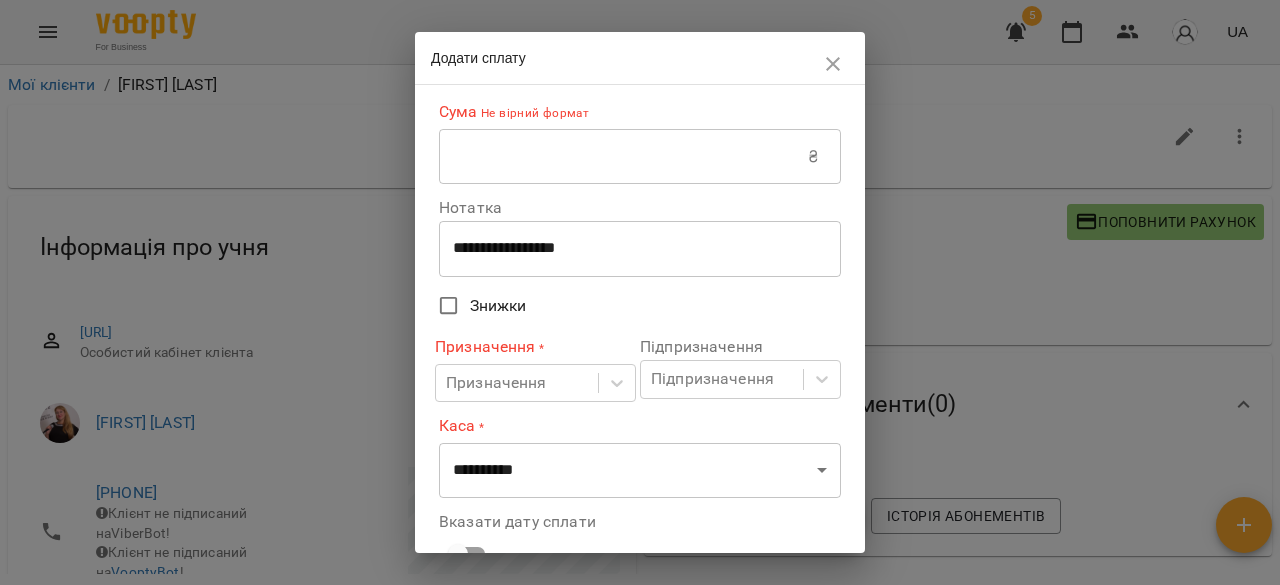 click at bounding box center [623, 157] 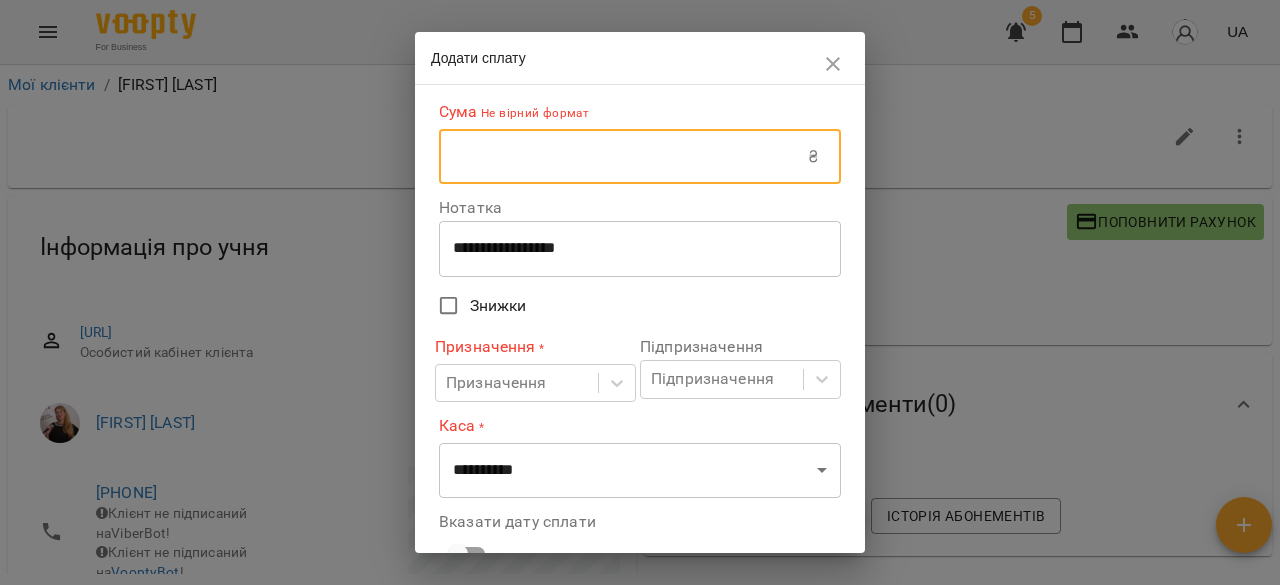 type on "***" 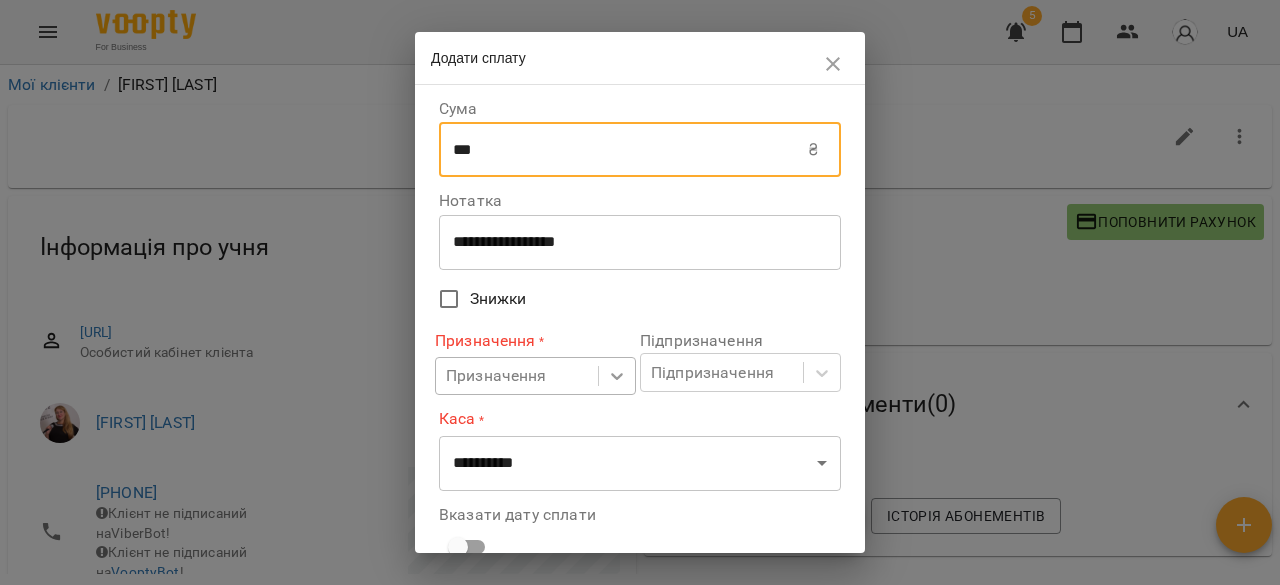click on "**********" at bounding box center (640, 325) 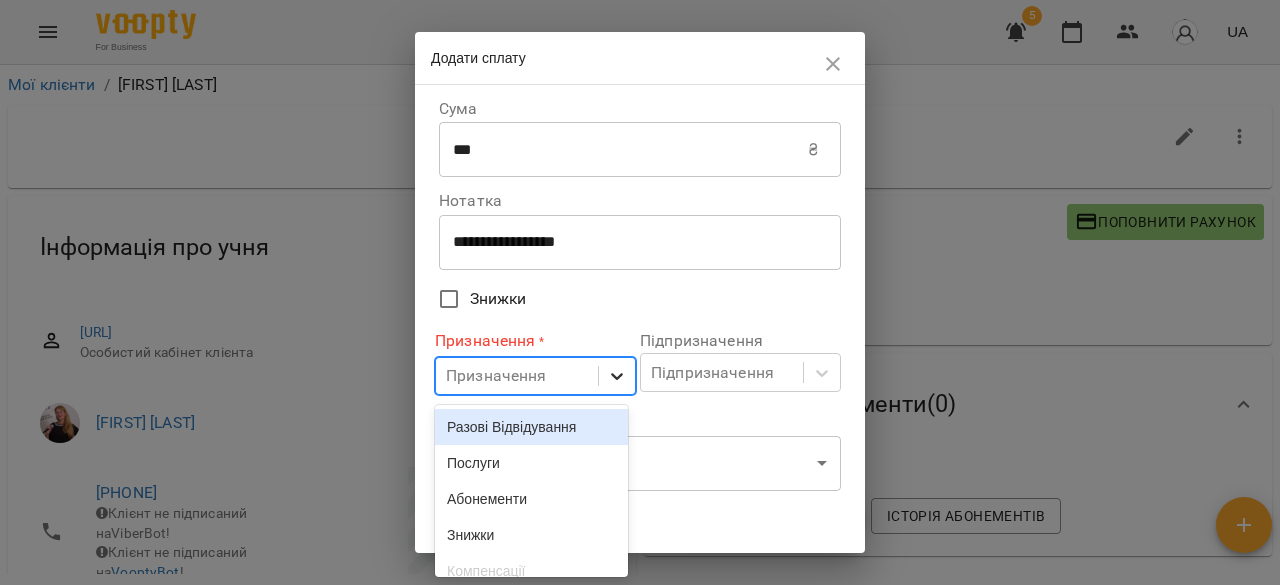 scroll, scrollTop: 69, scrollLeft: 0, axis: vertical 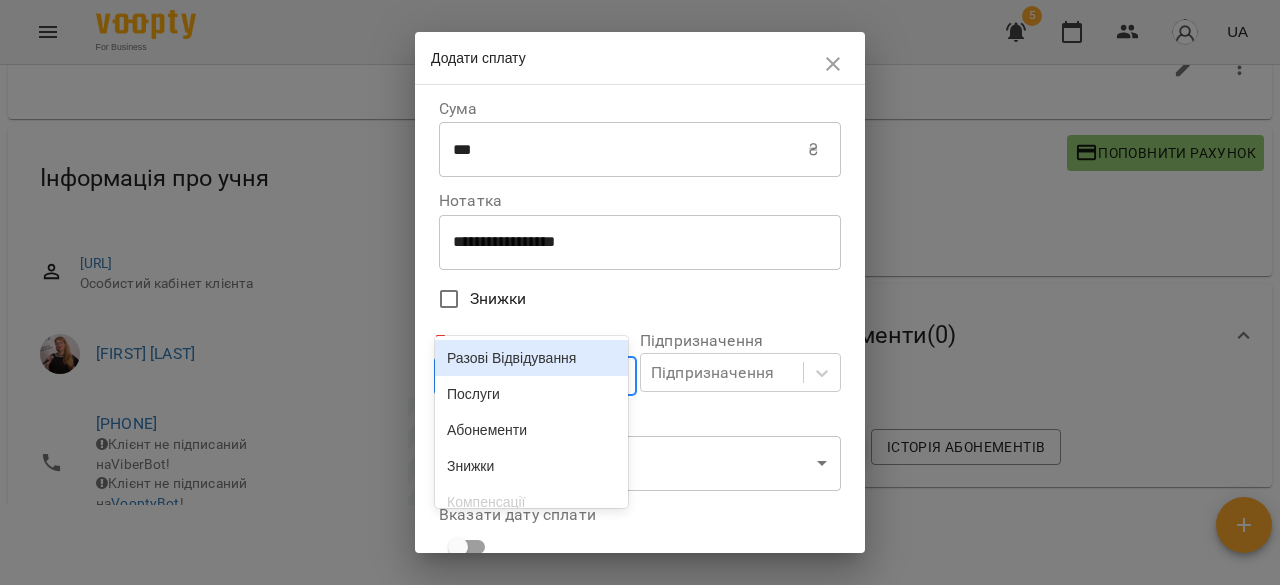 click on "Разові Відвідування" at bounding box center [531, 358] 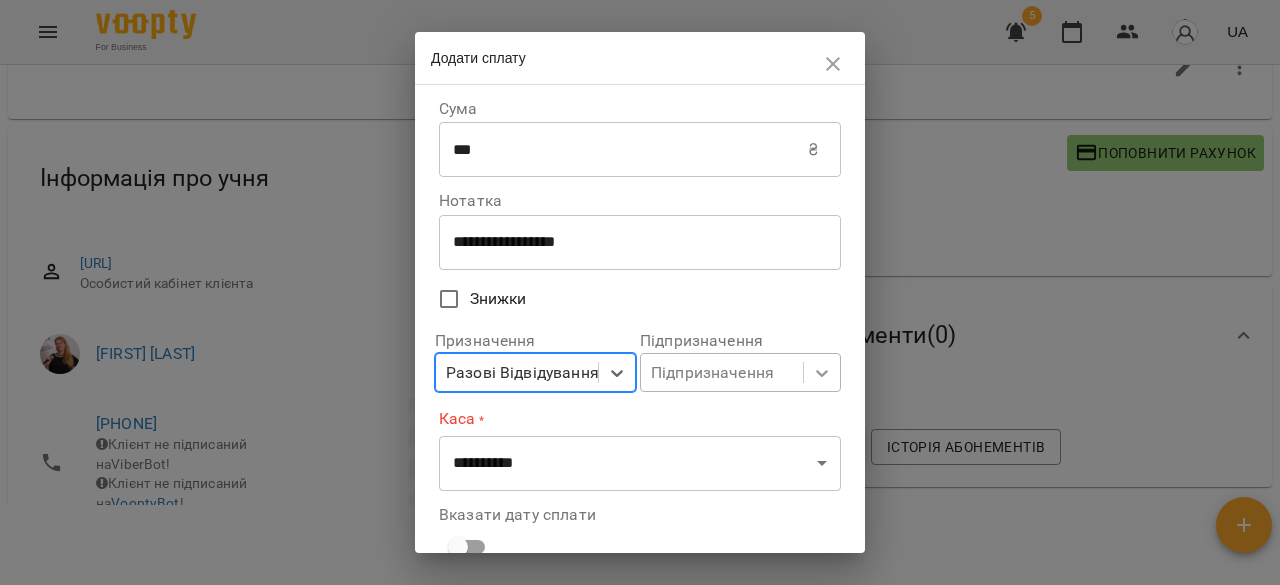 click 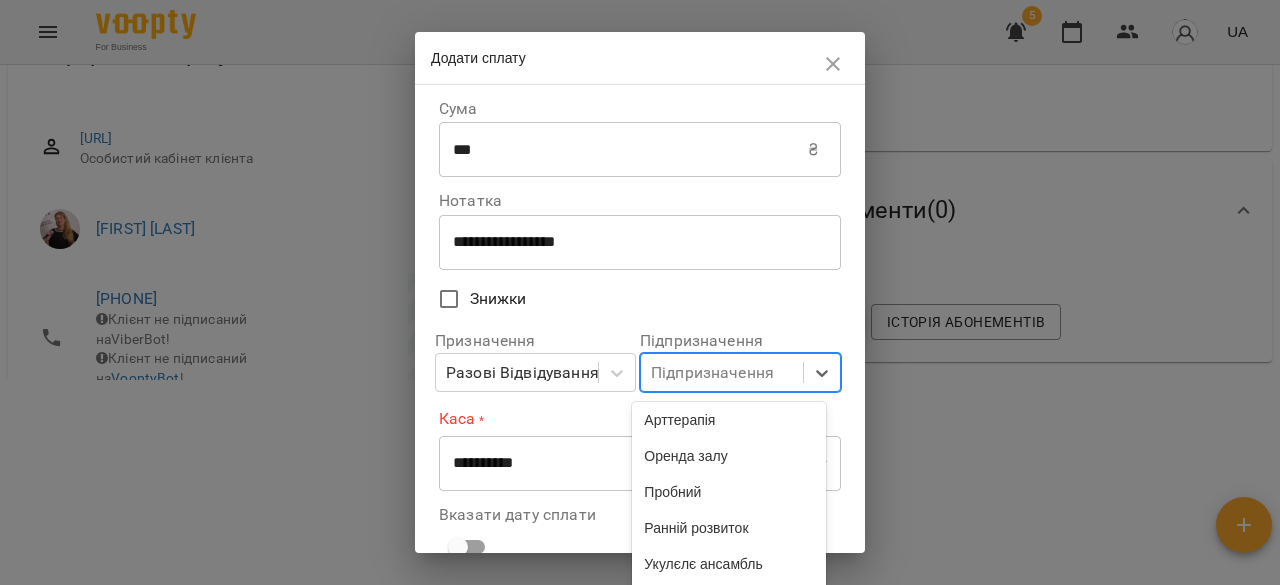 scroll, scrollTop: 100, scrollLeft: 0, axis: vertical 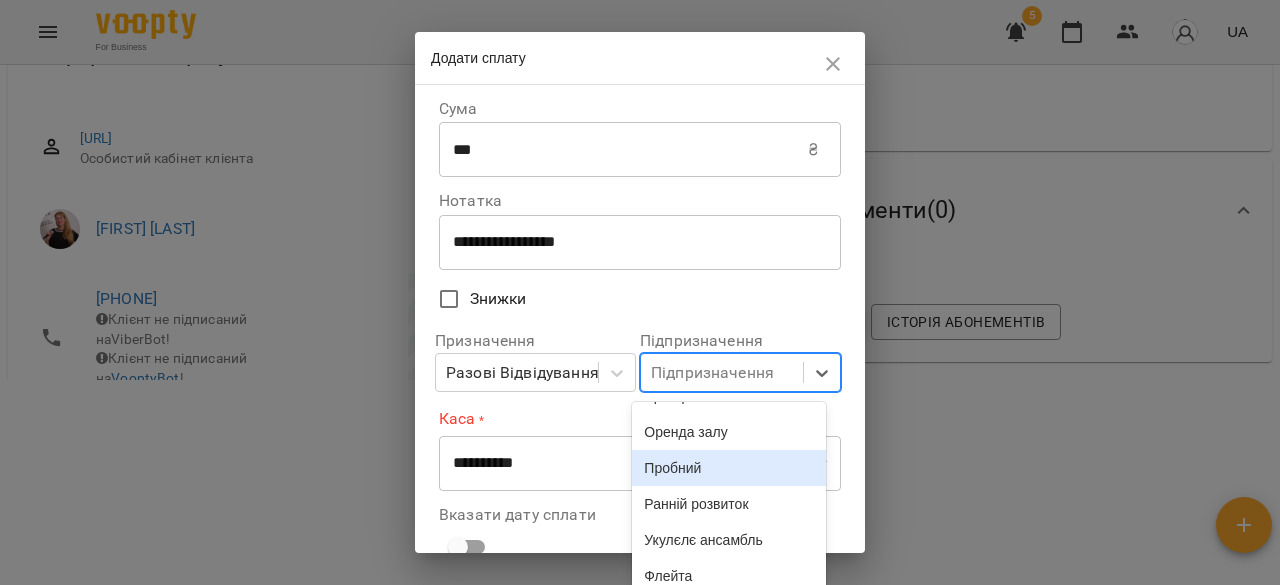 click on "Пробний" at bounding box center [728, 468] 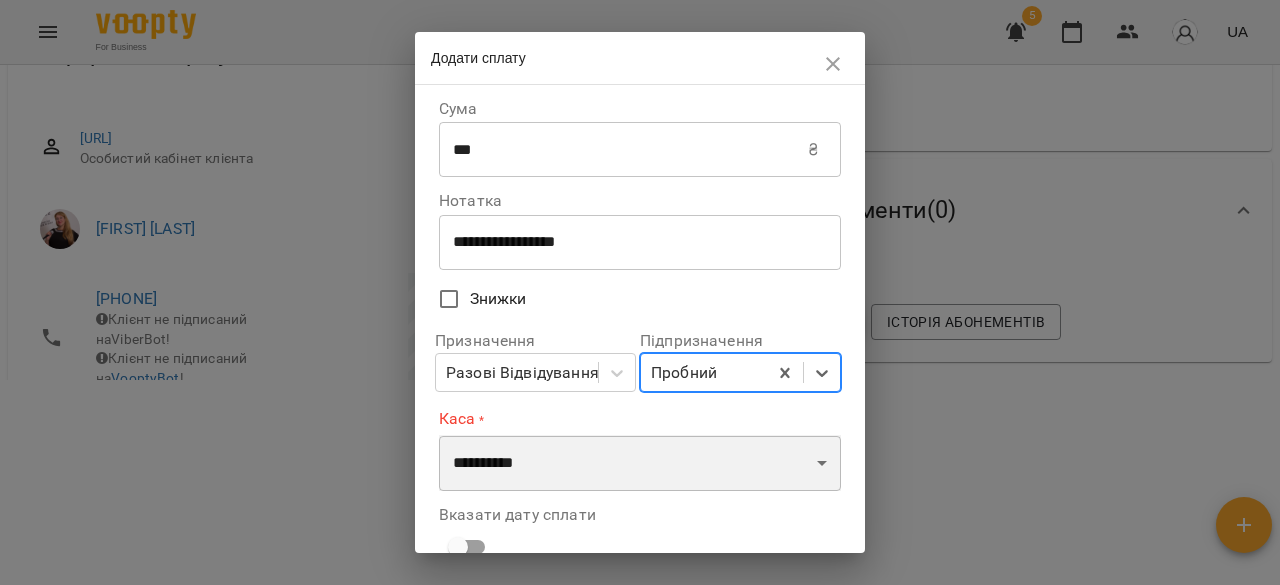 click on "**********" at bounding box center [640, 463] 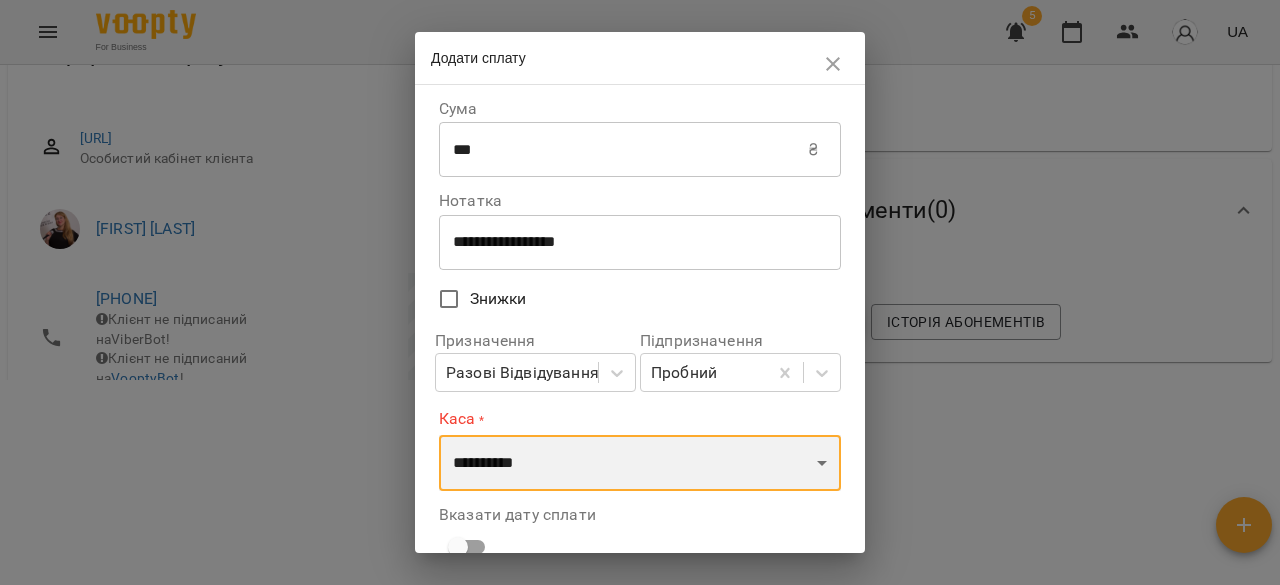 select on "****" 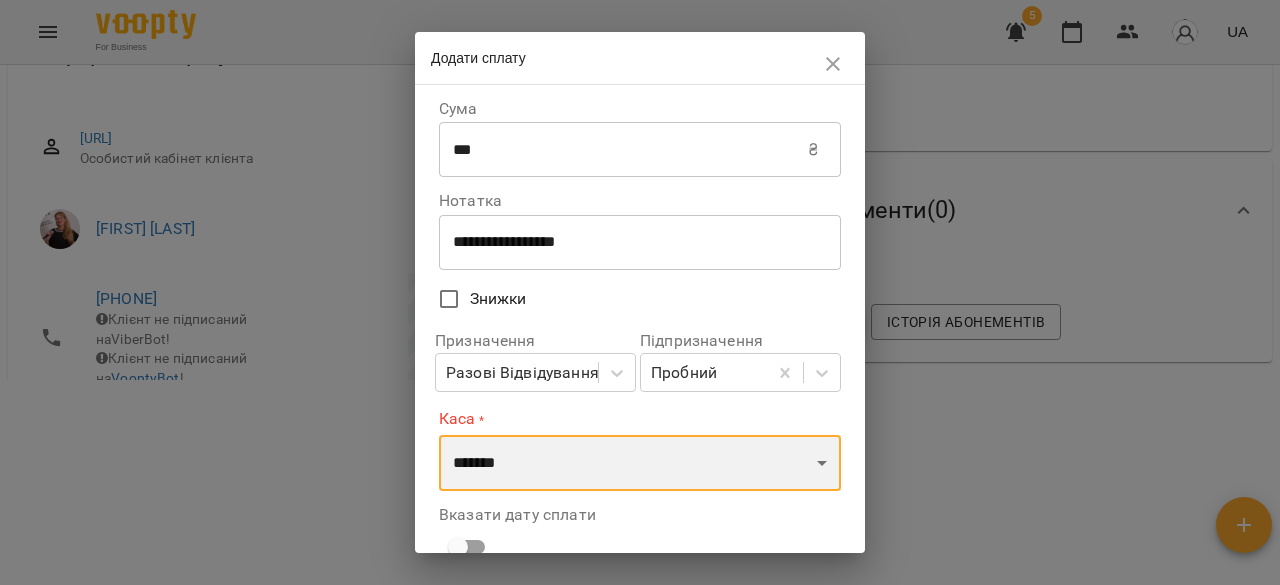 click on "**********" at bounding box center [640, 463] 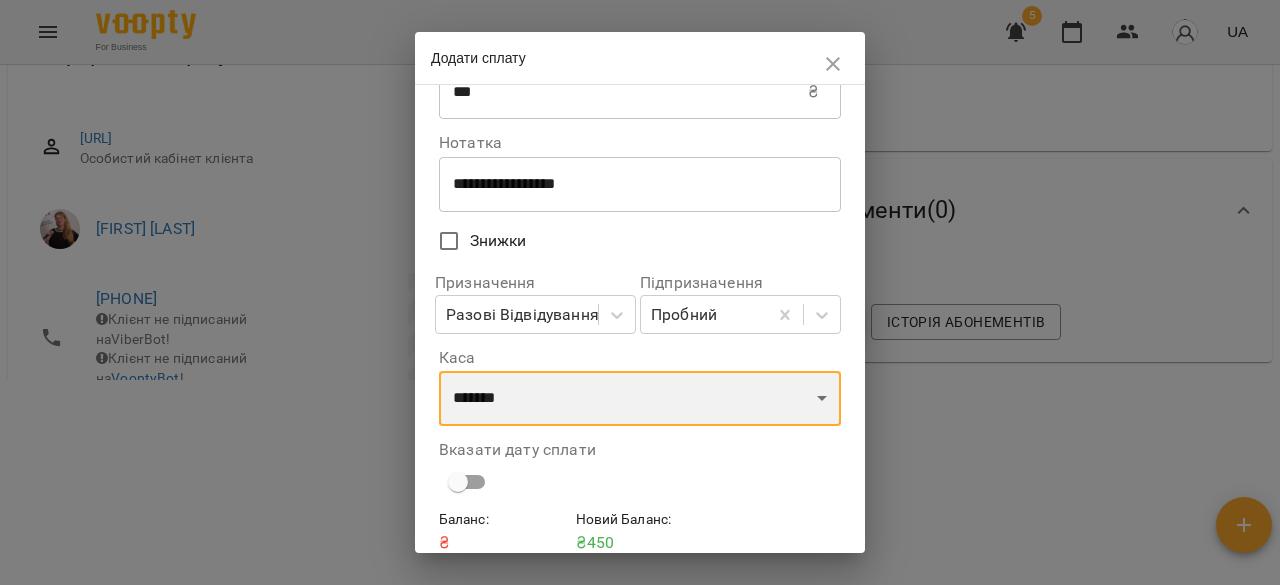 scroll, scrollTop: 144, scrollLeft: 0, axis: vertical 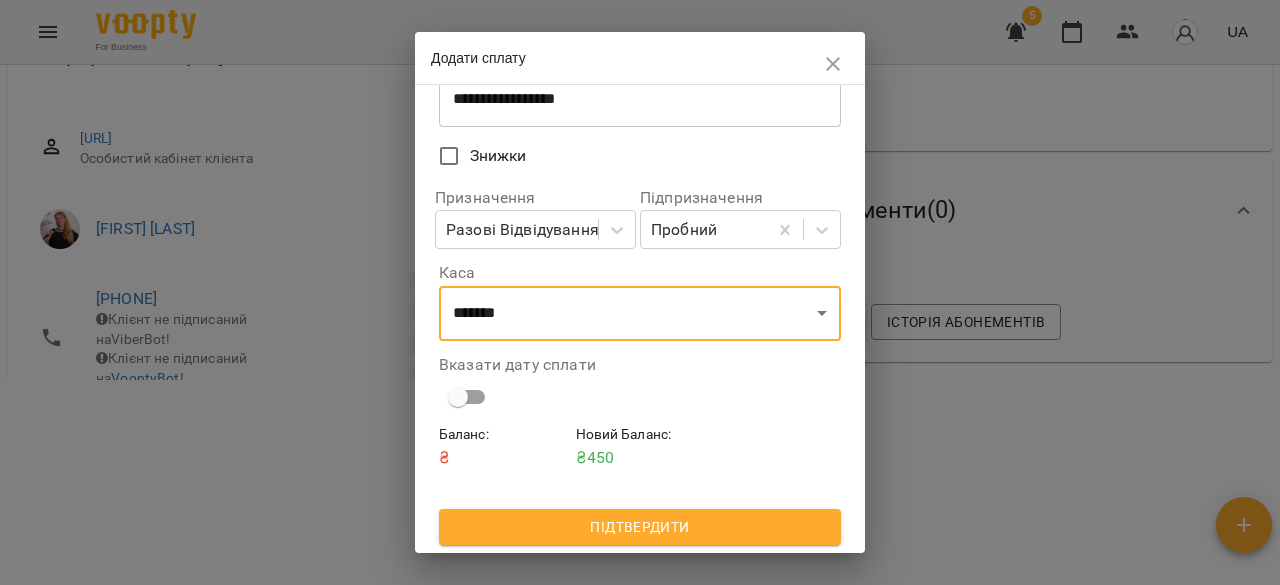 click on "Підтвердити" at bounding box center [640, 527] 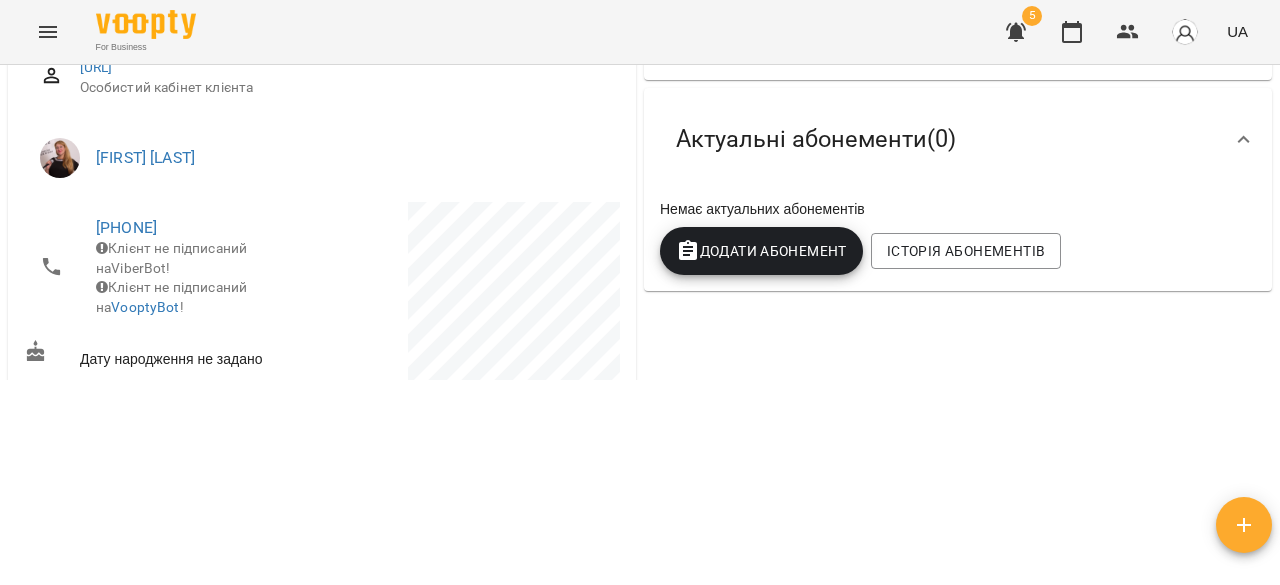 scroll, scrollTop: 0, scrollLeft: 0, axis: both 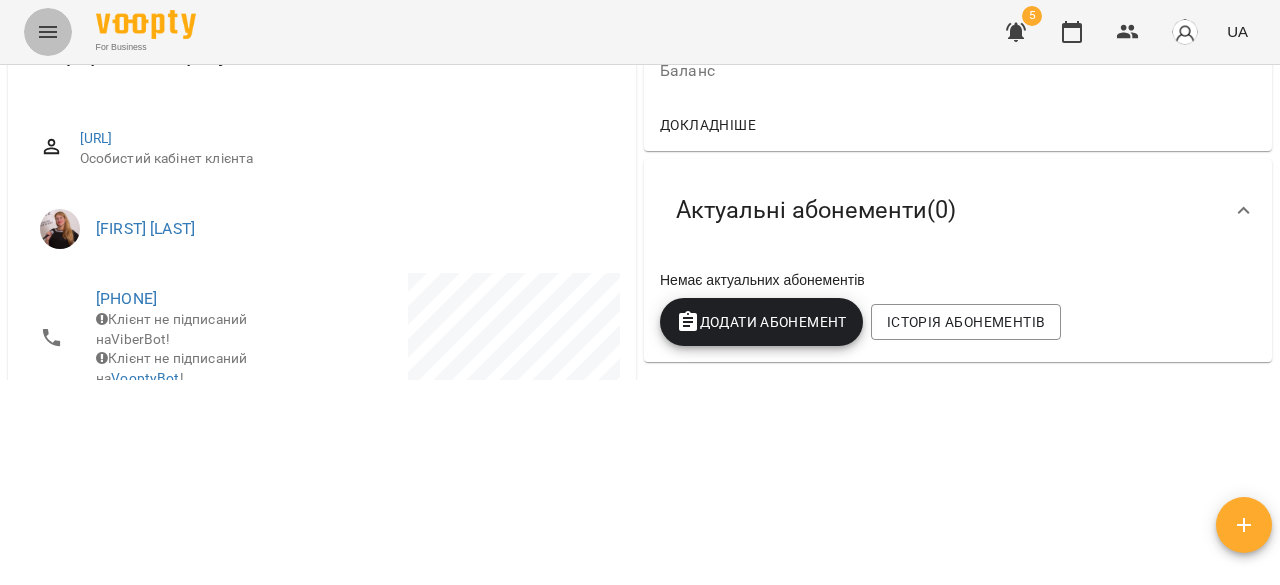 click 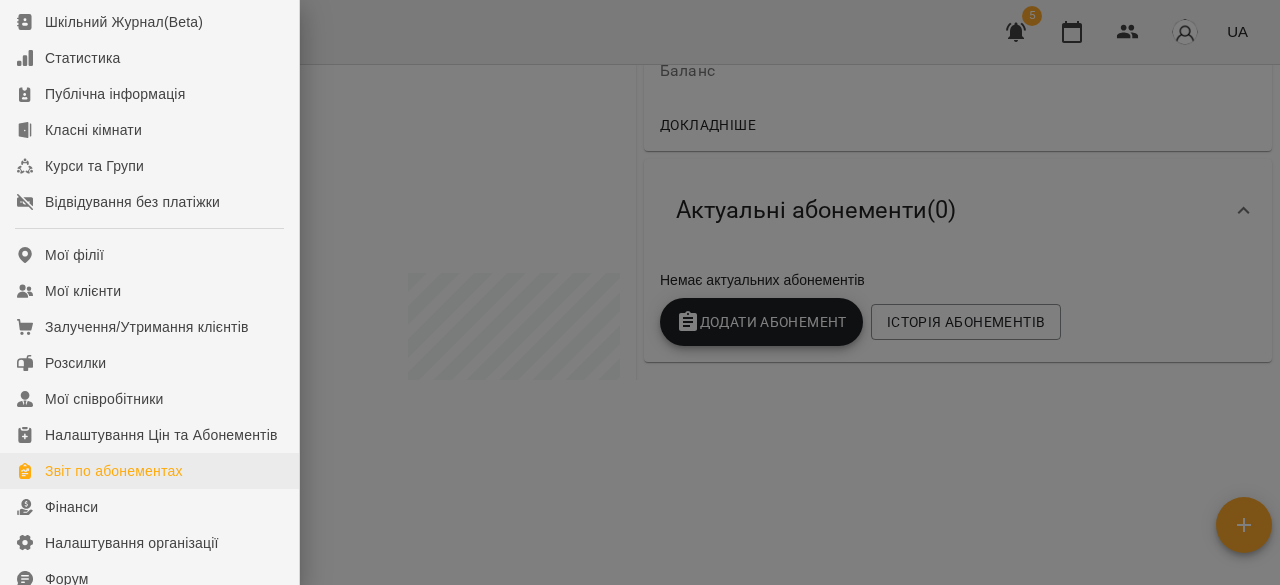 scroll, scrollTop: 200, scrollLeft: 0, axis: vertical 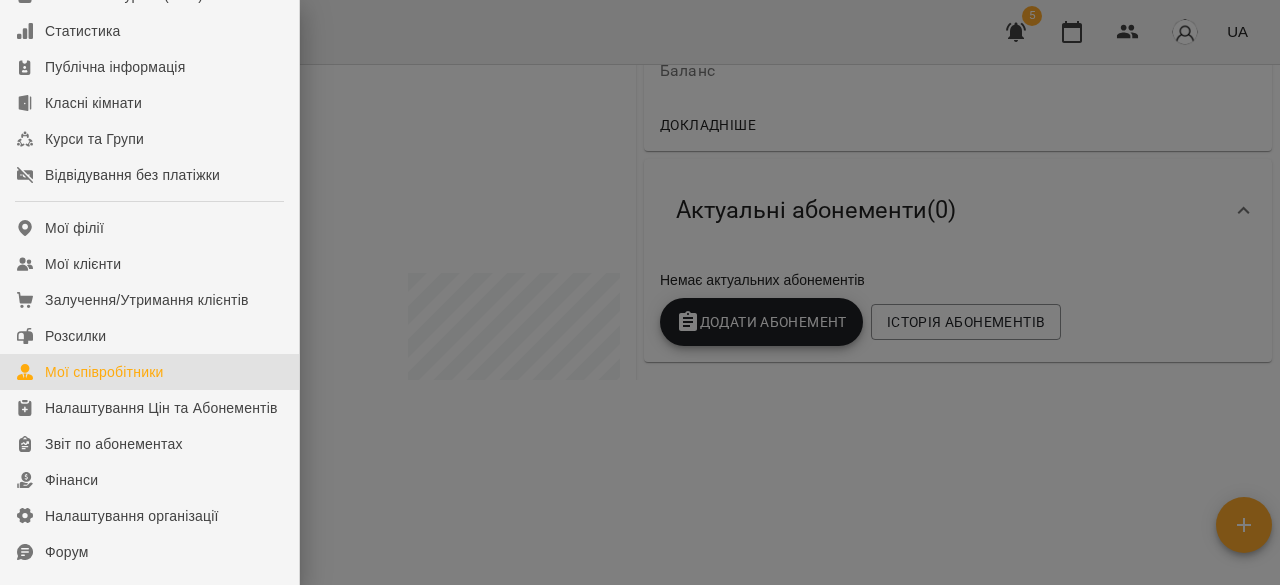 click on "Мої співробітники" at bounding box center (104, 372) 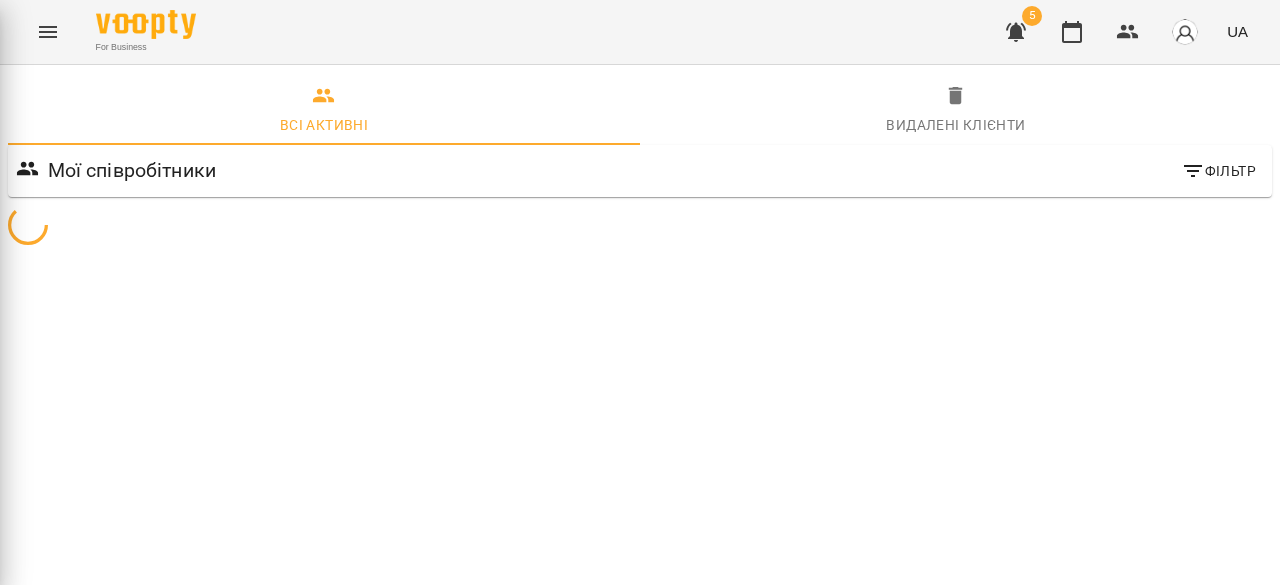 scroll, scrollTop: 0, scrollLeft: 0, axis: both 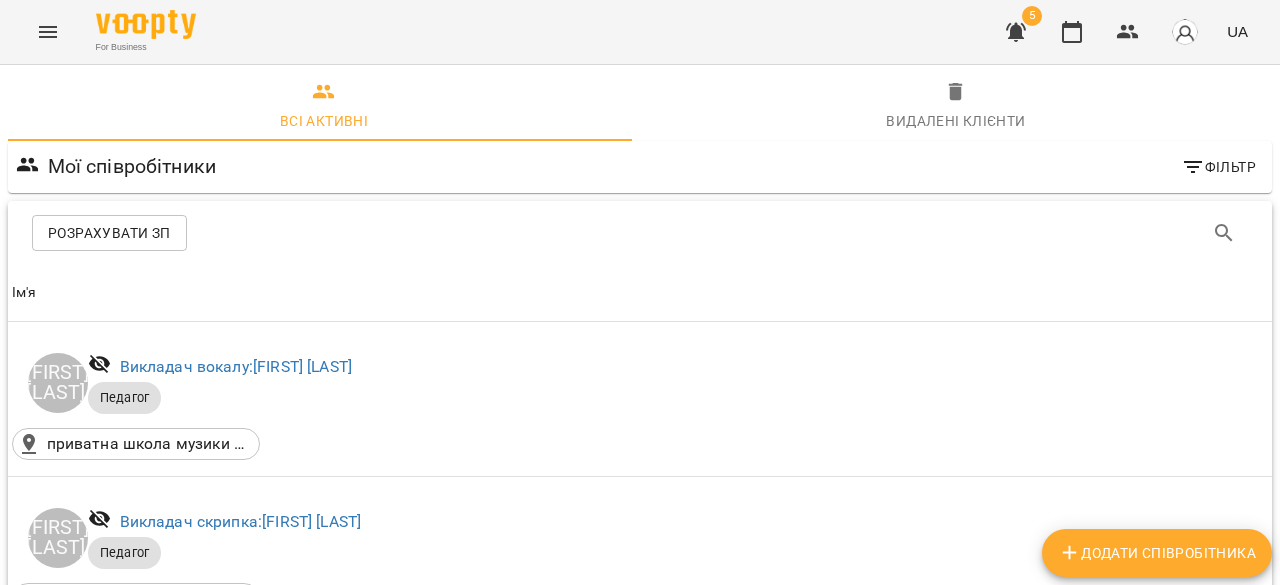 click on "Викладач  гітара, електрогітара, укулєлє:  Галамага Андрій" at bounding box center [323, 1142] 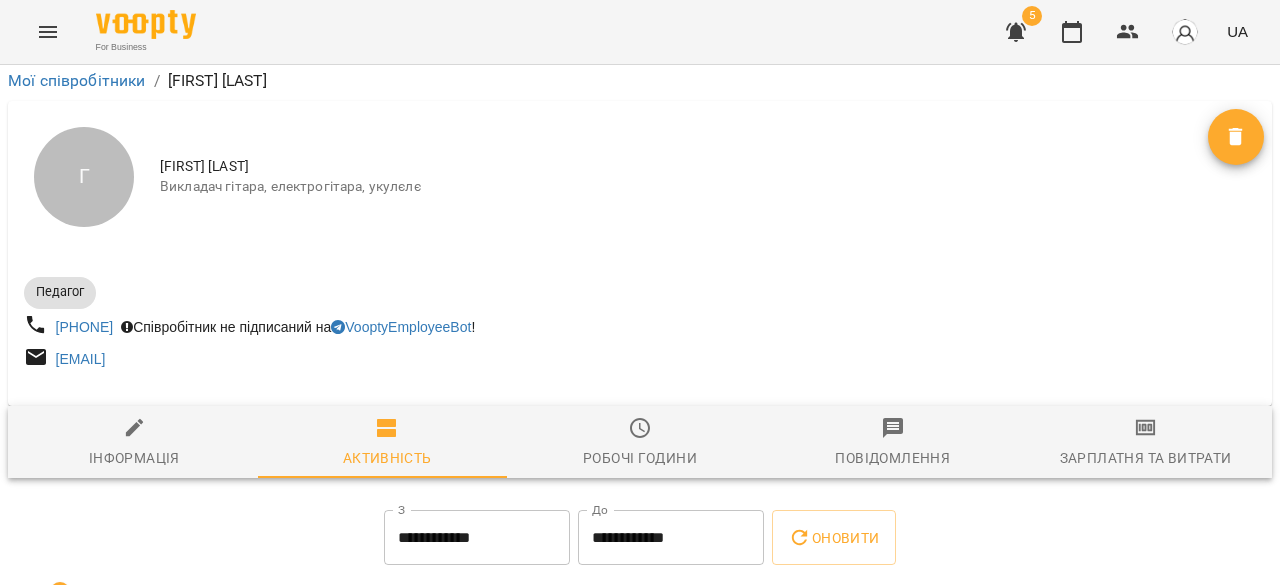 scroll, scrollTop: 300, scrollLeft: 0, axis: vertical 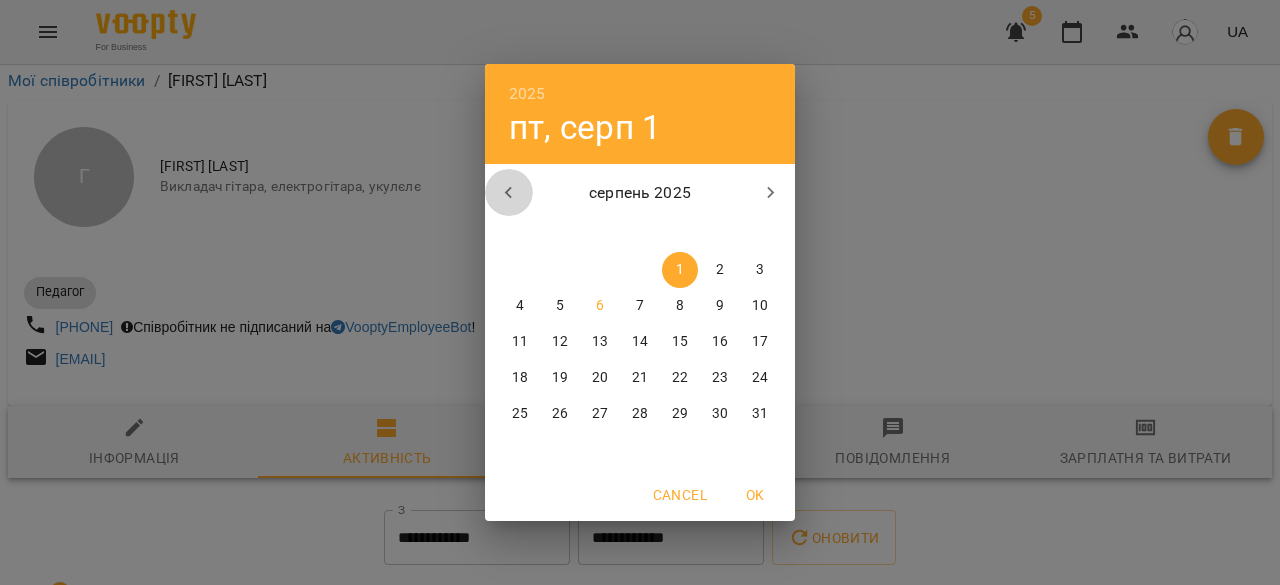 click 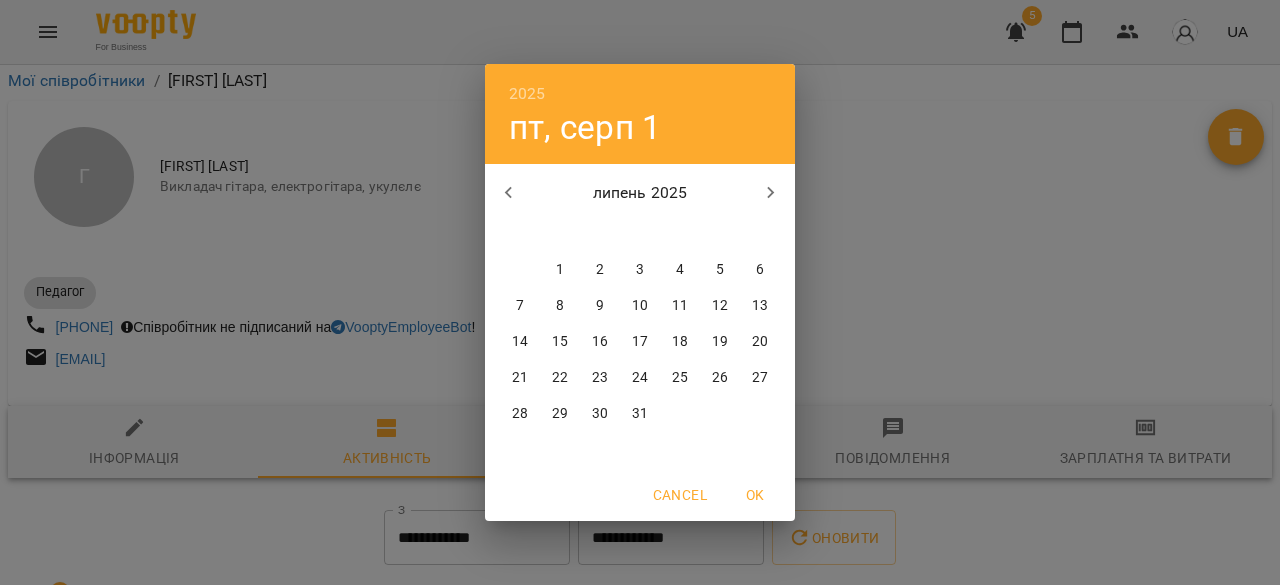 click on "1" at bounding box center (560, 270) 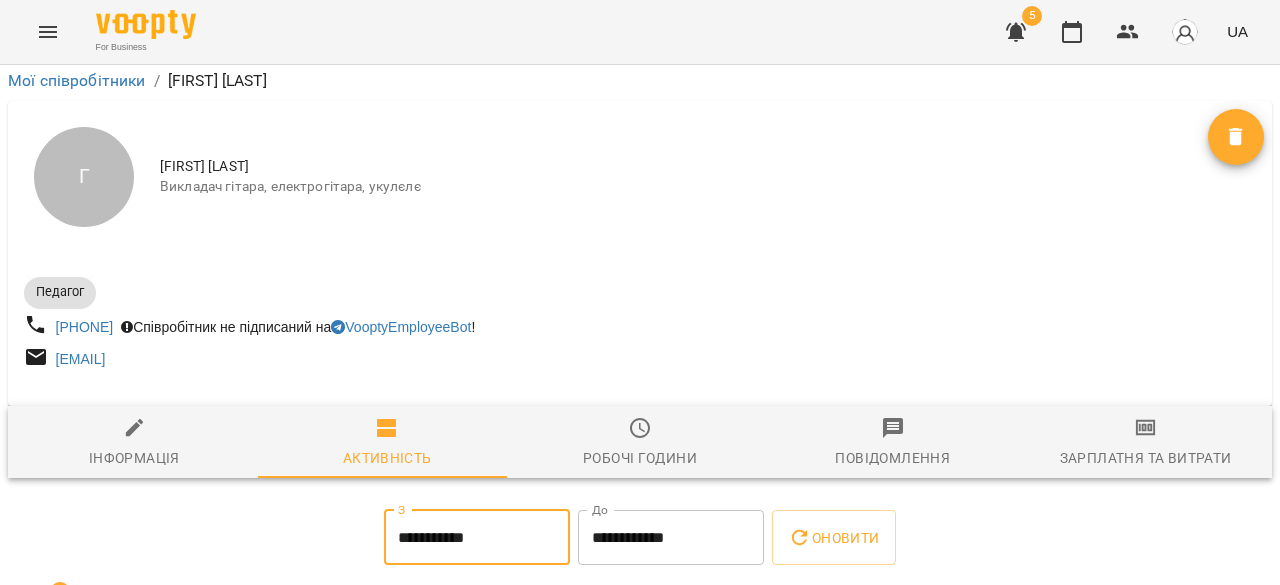 click on "**********" at bounding box center (671, 538) 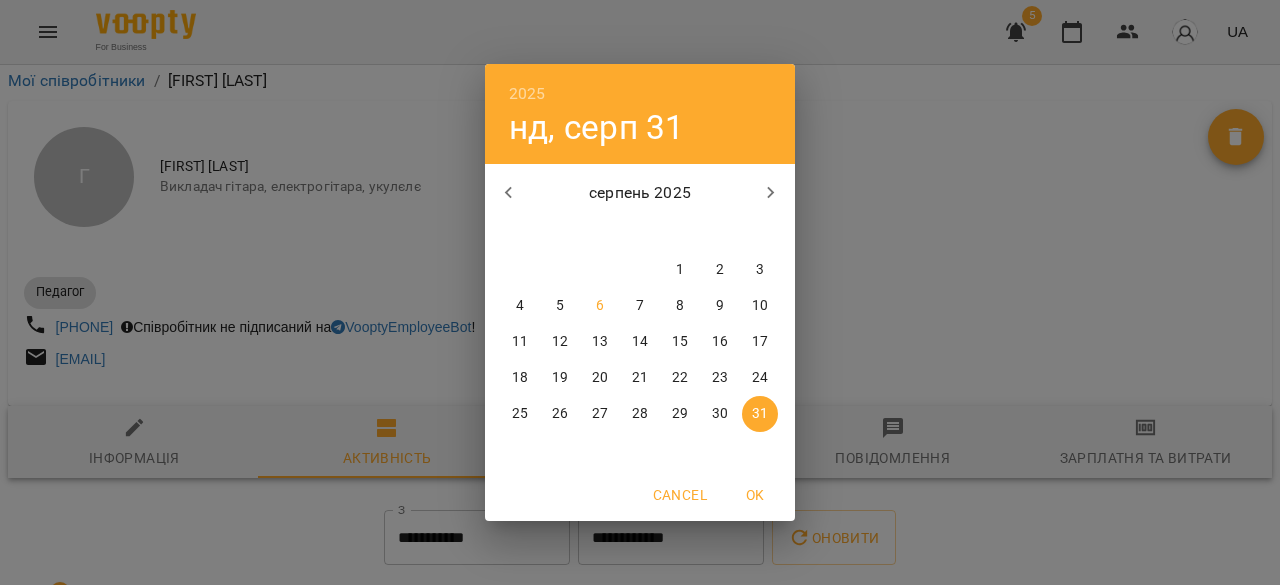 click 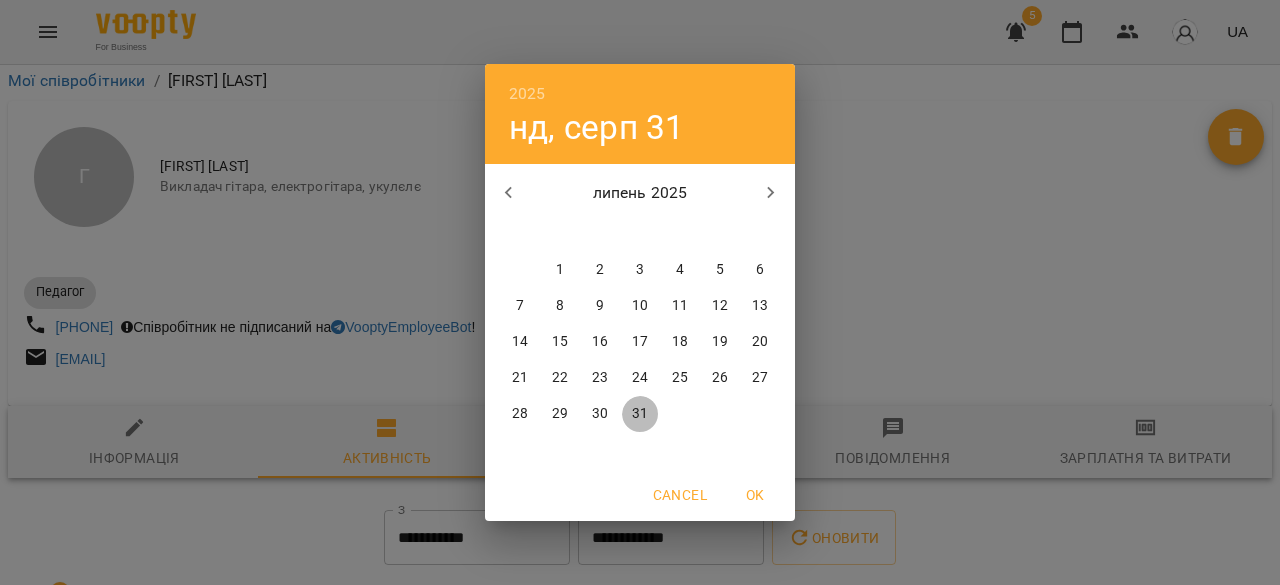 click on "31" at bounding box center (640, 414) 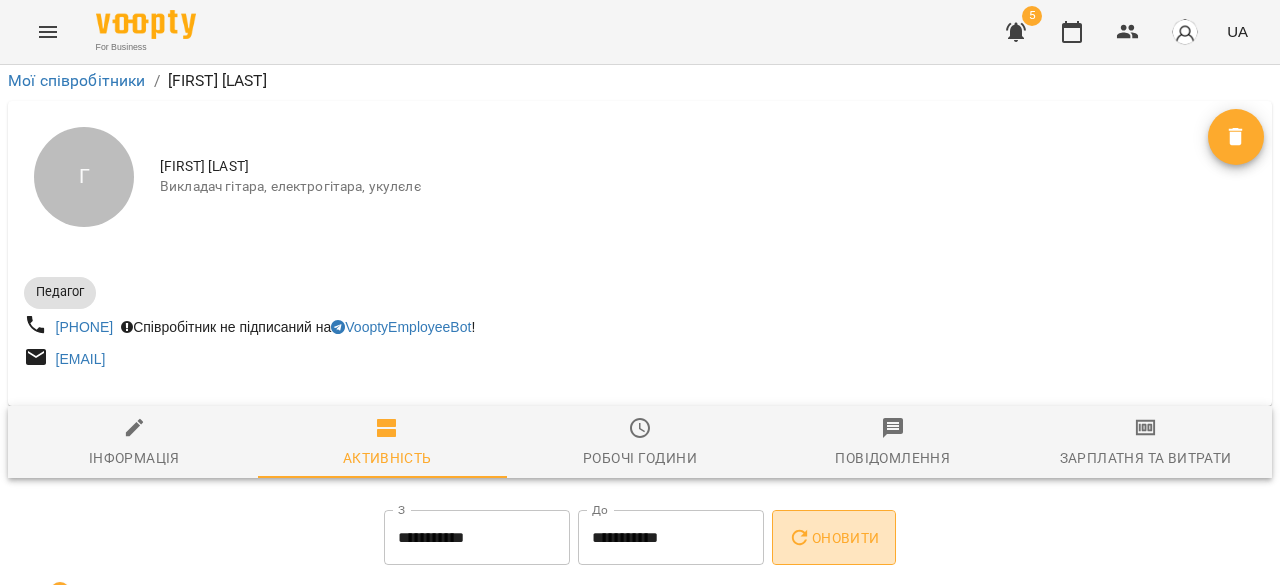 click on "Оновити" at bounding box center (833, 538) 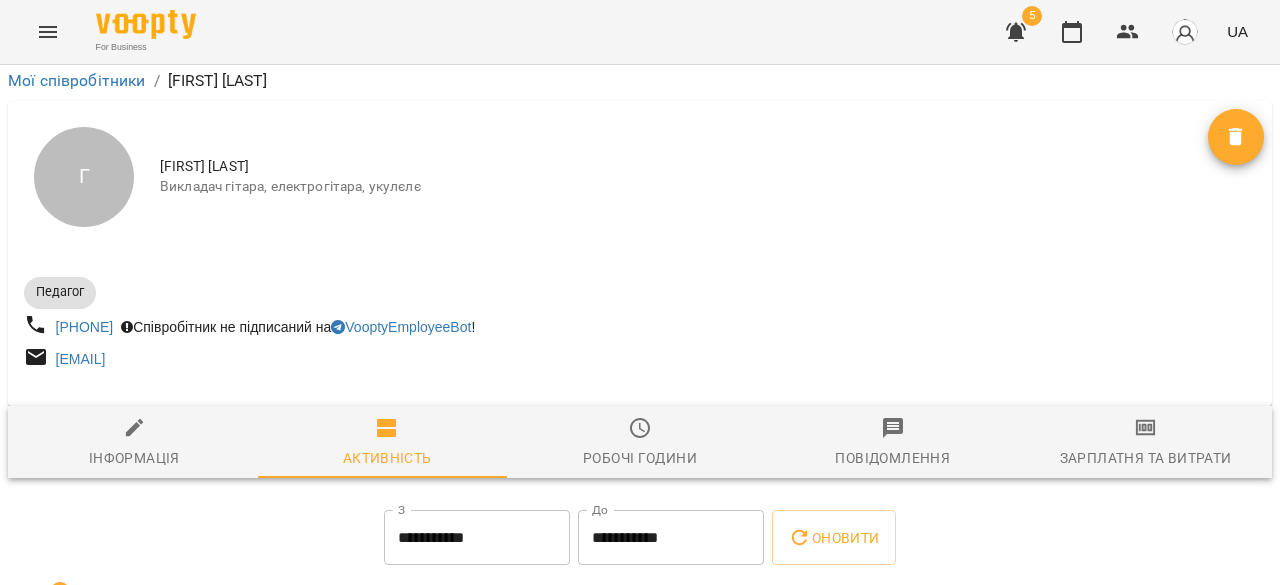 scroll, scrollTop: 4395, scrollLeft: 0, axis: vertical 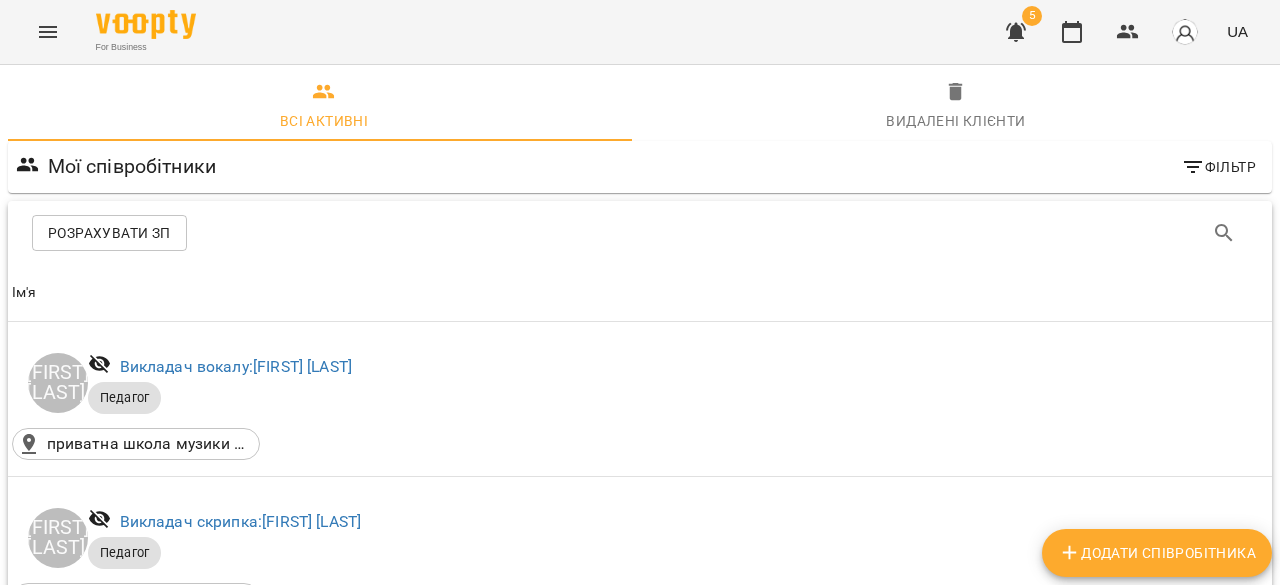 click on "Викладач вокалу:  Василенко Таїсія" at bounding box center [236, 831] 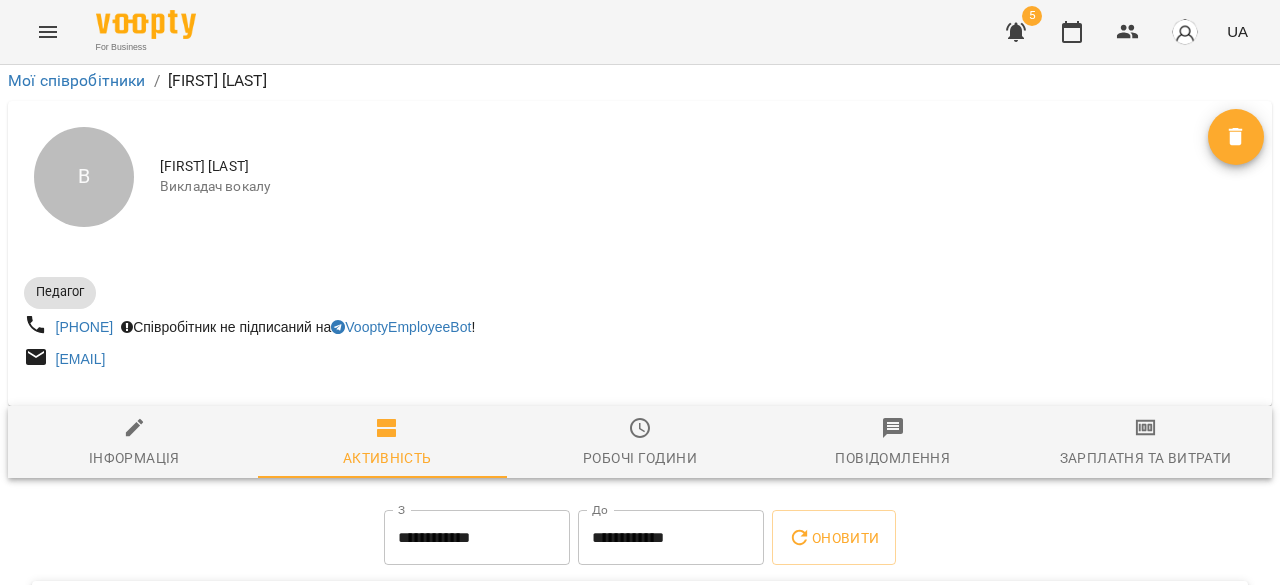 scroll, scrollTop: 278, scrollLeft: 0, axis: vertical 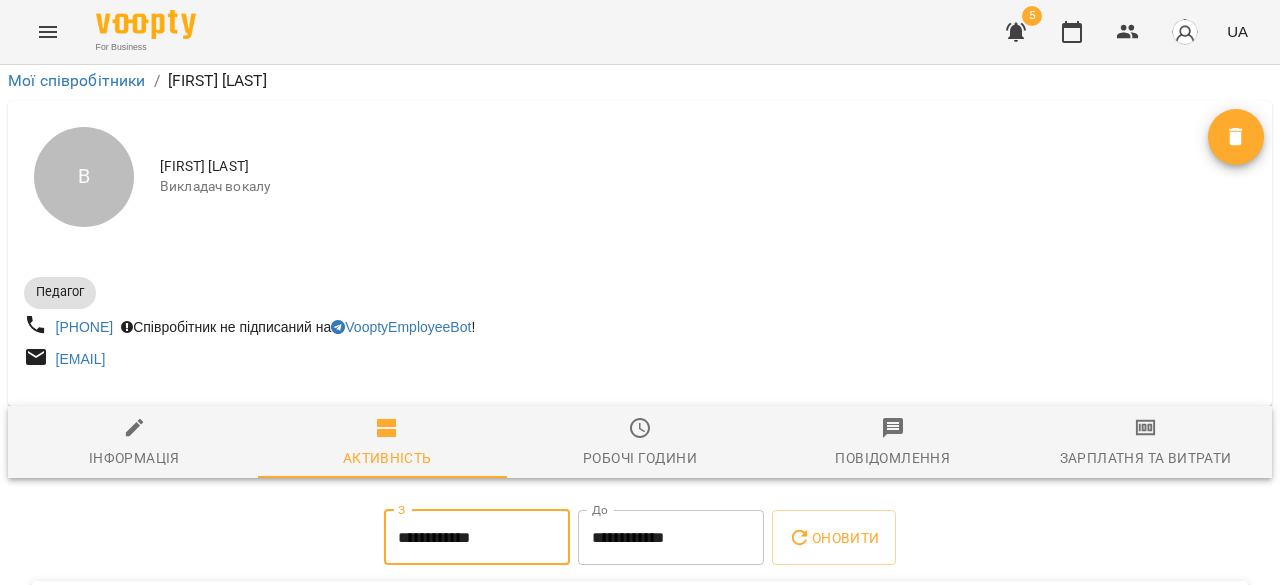 click on "**********" at bounding box center (477, 538) 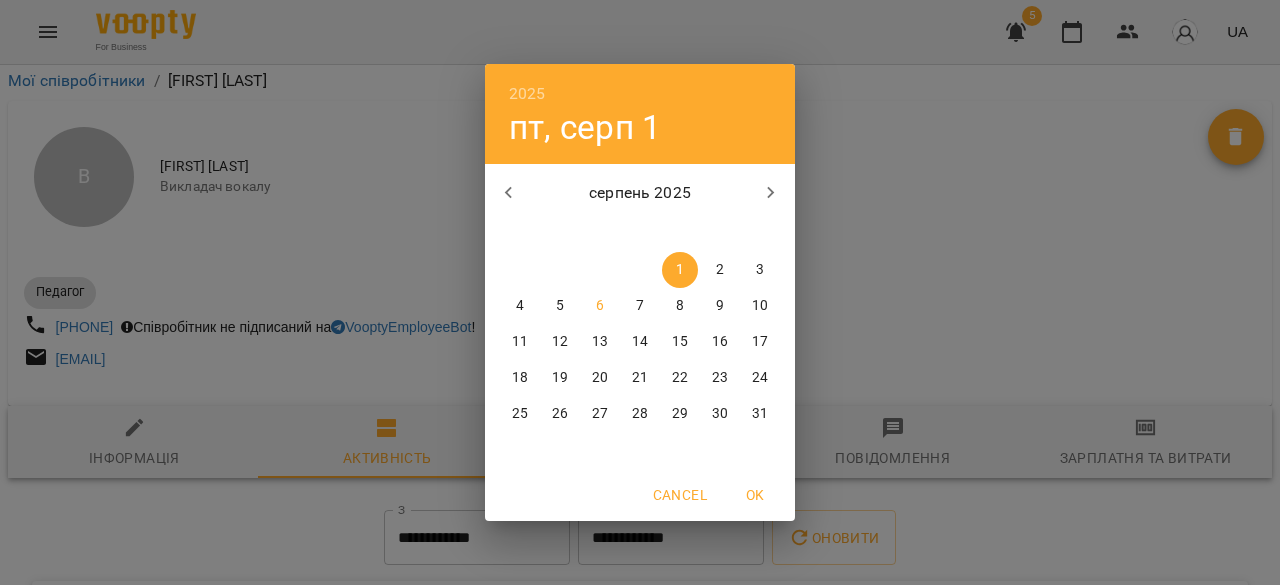 click 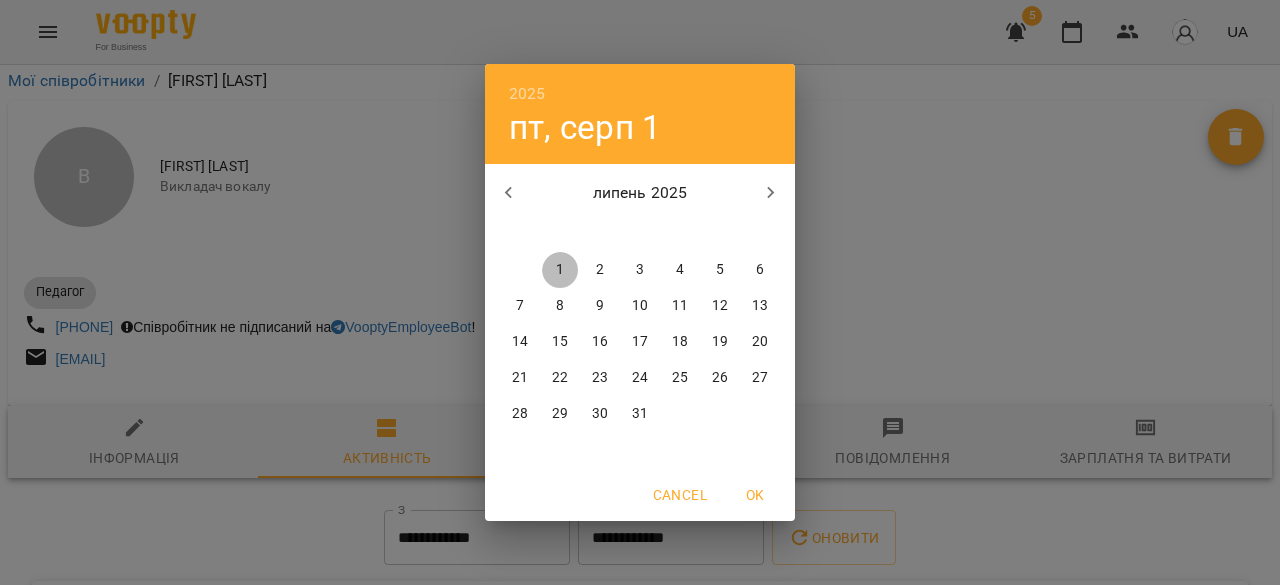 click on "1" at bounding box center [560, 270] 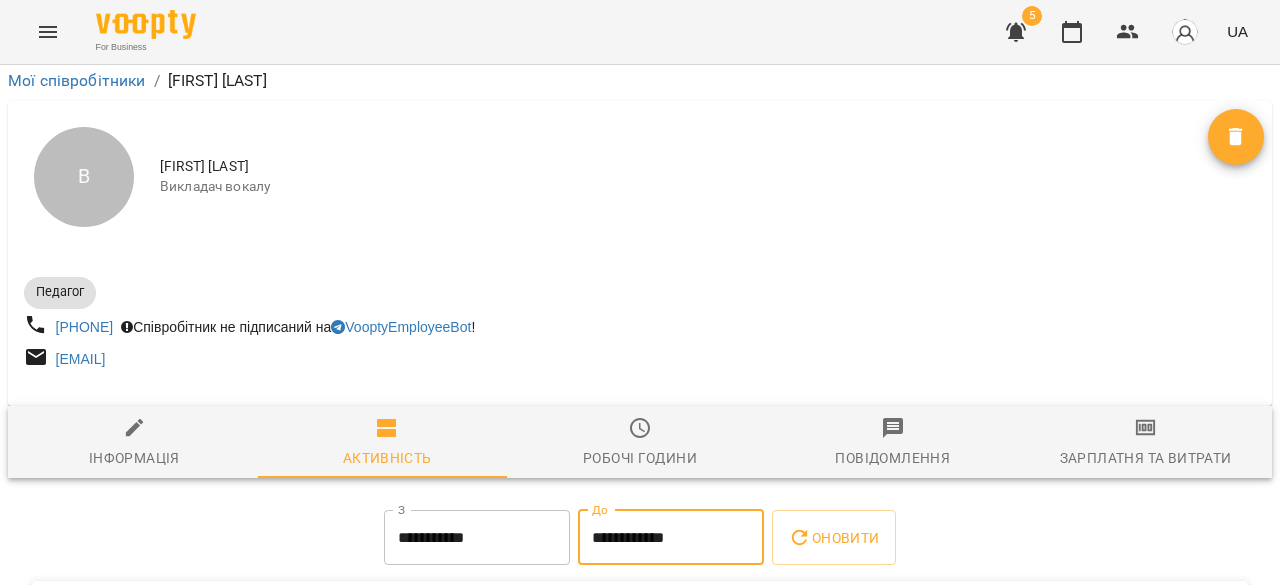 click on "**********" at bounding box center [671, 538] 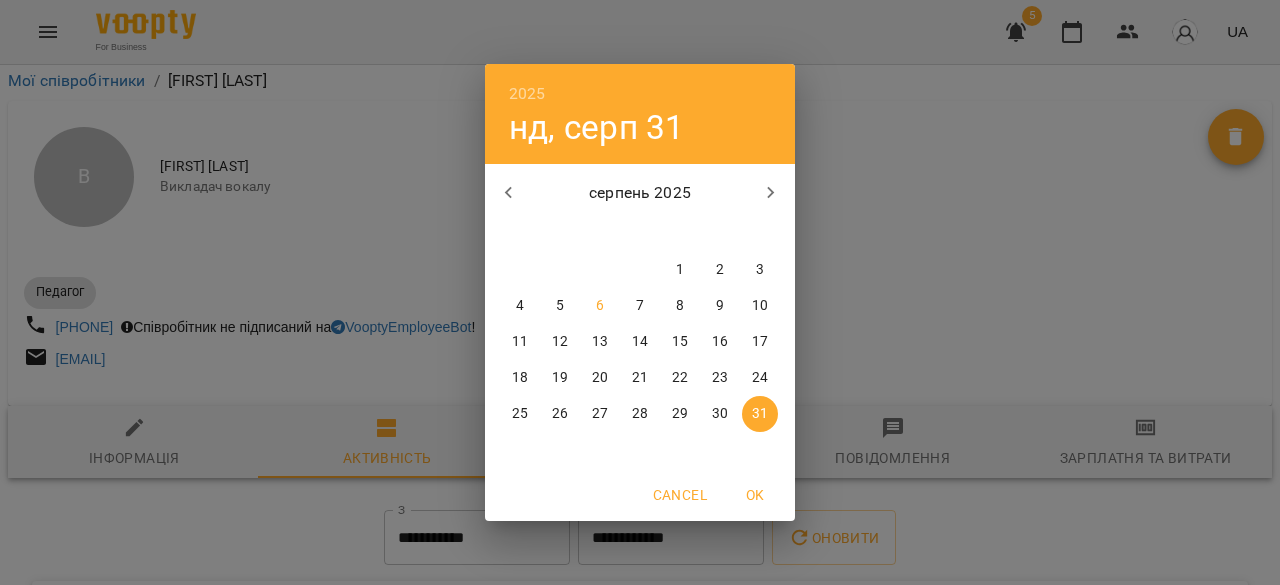 click 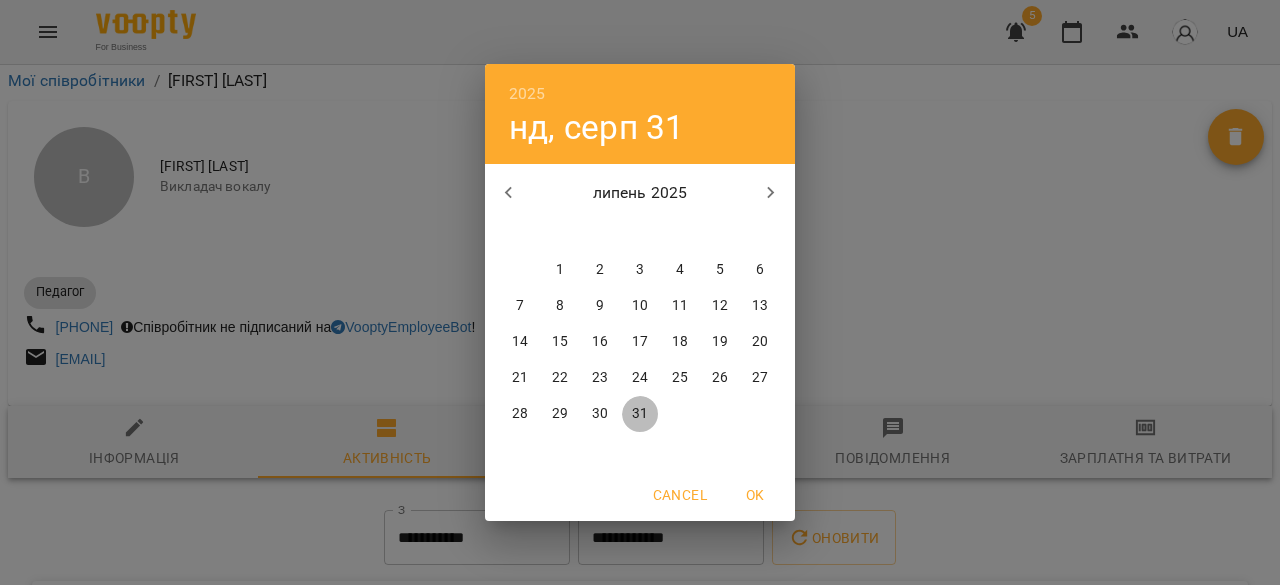 click on "31" at bounding box center [640, 414] 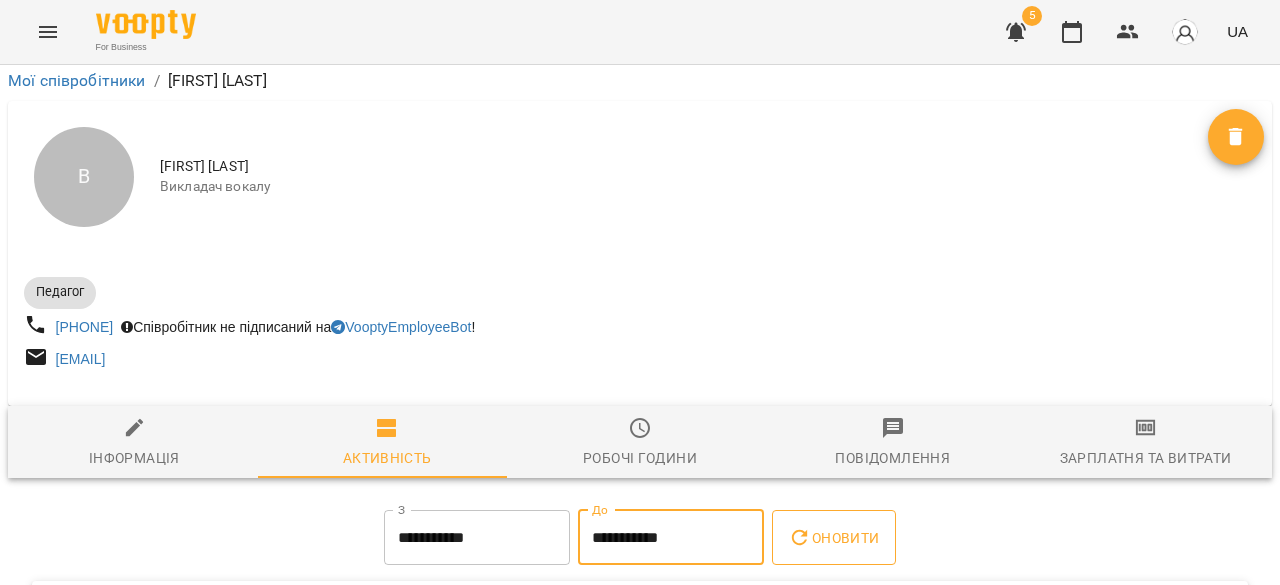 click on "Оновити" at bounding box center (833, 538) 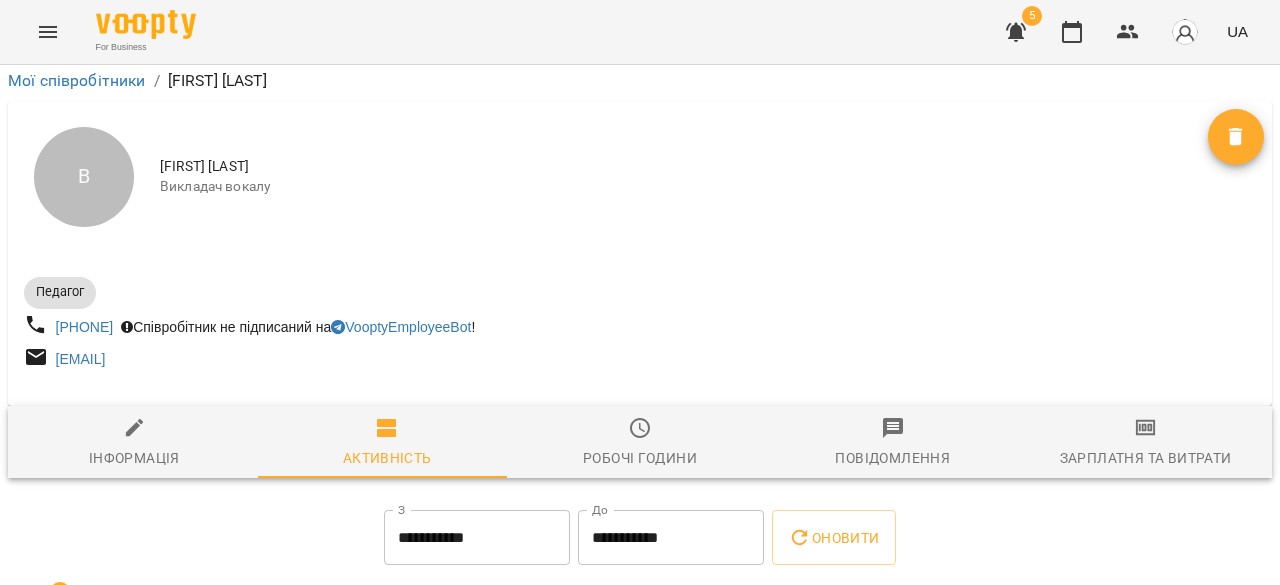 scroll, scrollTop: 206, scrollLeft: 0, axis: vertical 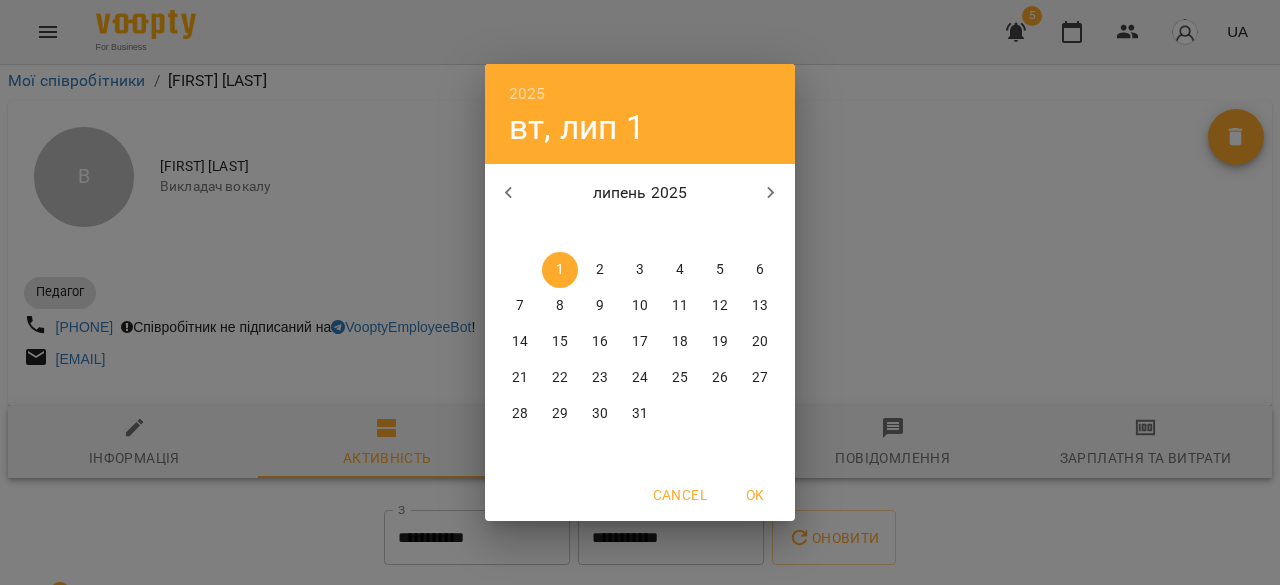 click 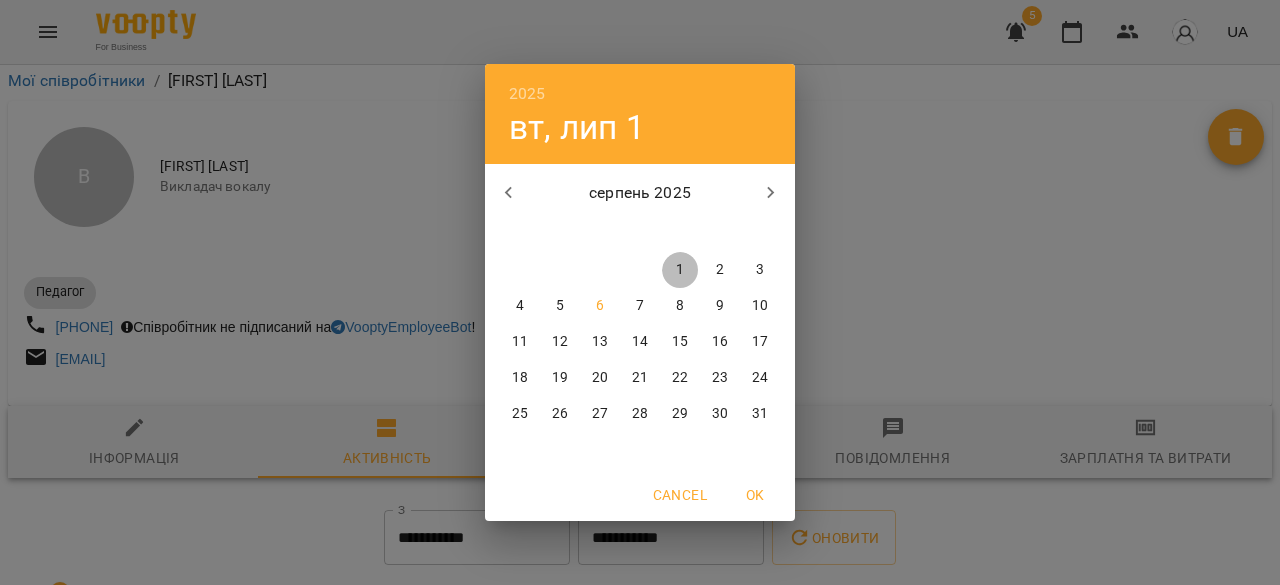 click on "1" at bounding box center (680, 270) 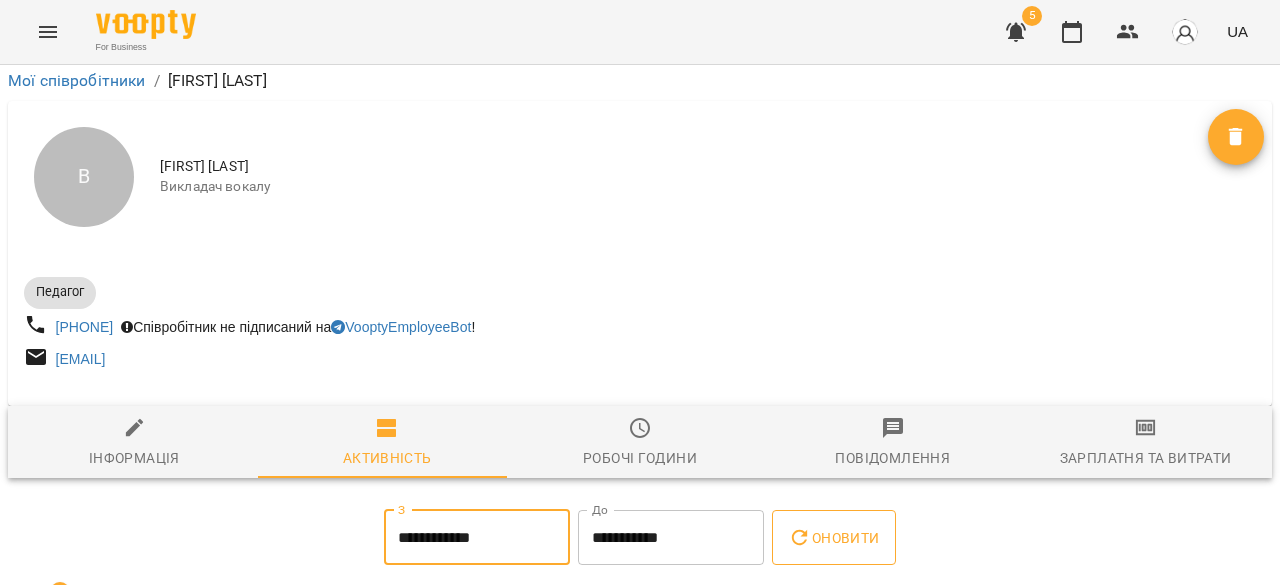 click on "Оновити" at bounding box center [833, 538] 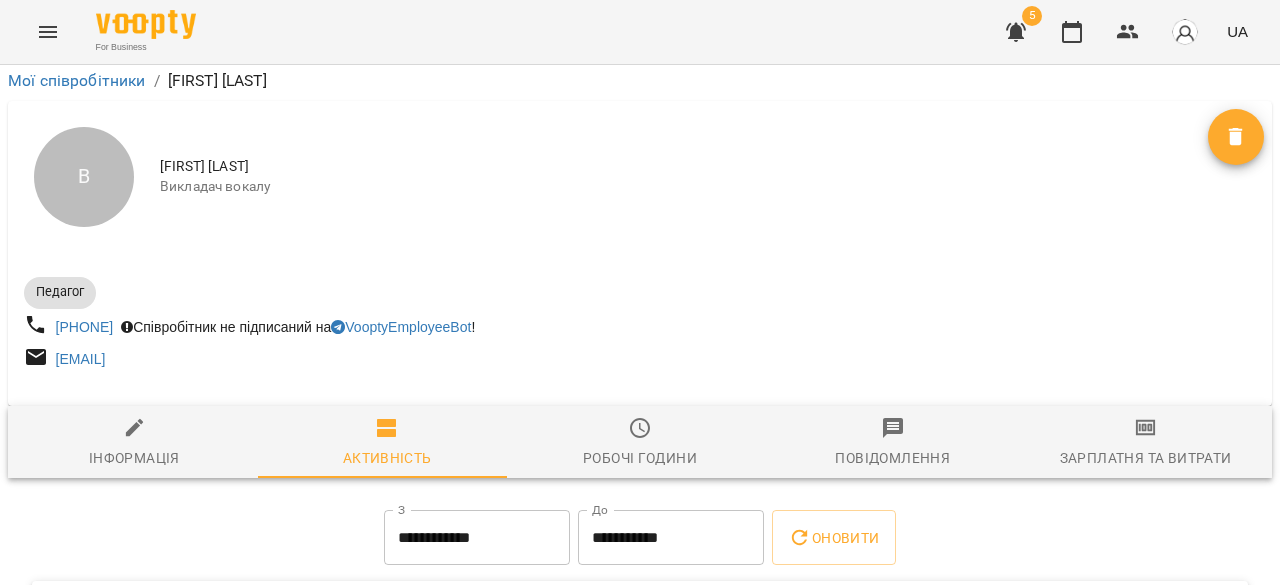 scroll, scrollTop: 0, scrollLeft: 0, axis: both 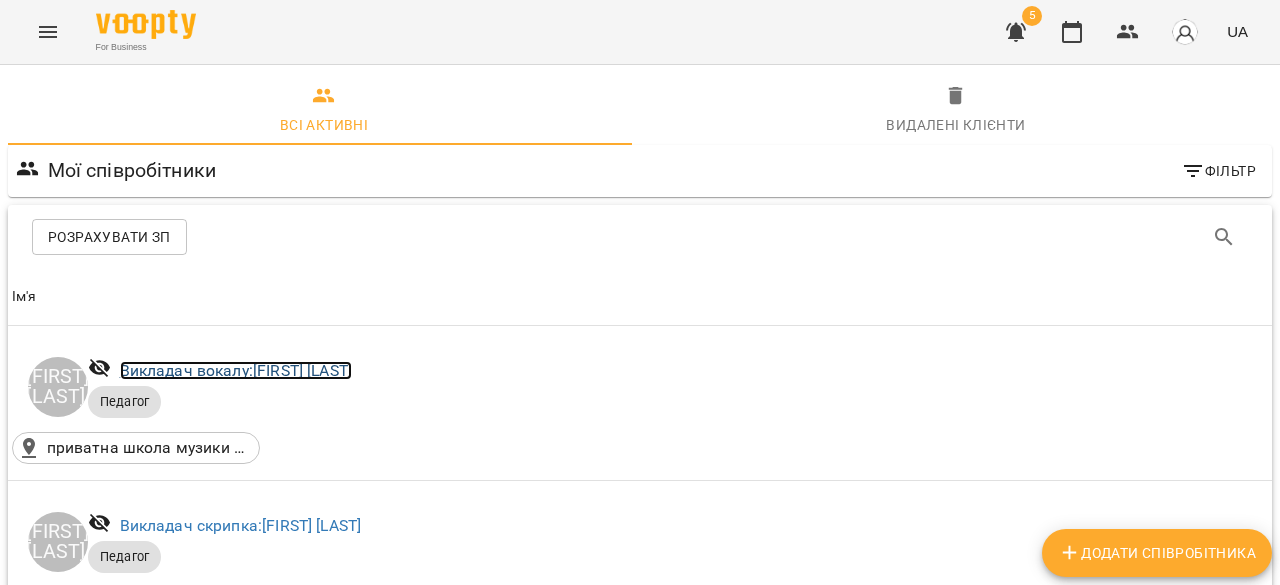 click on "Викладач вокалу:  Андреєва Наталія" at bounding box center [236, 370] 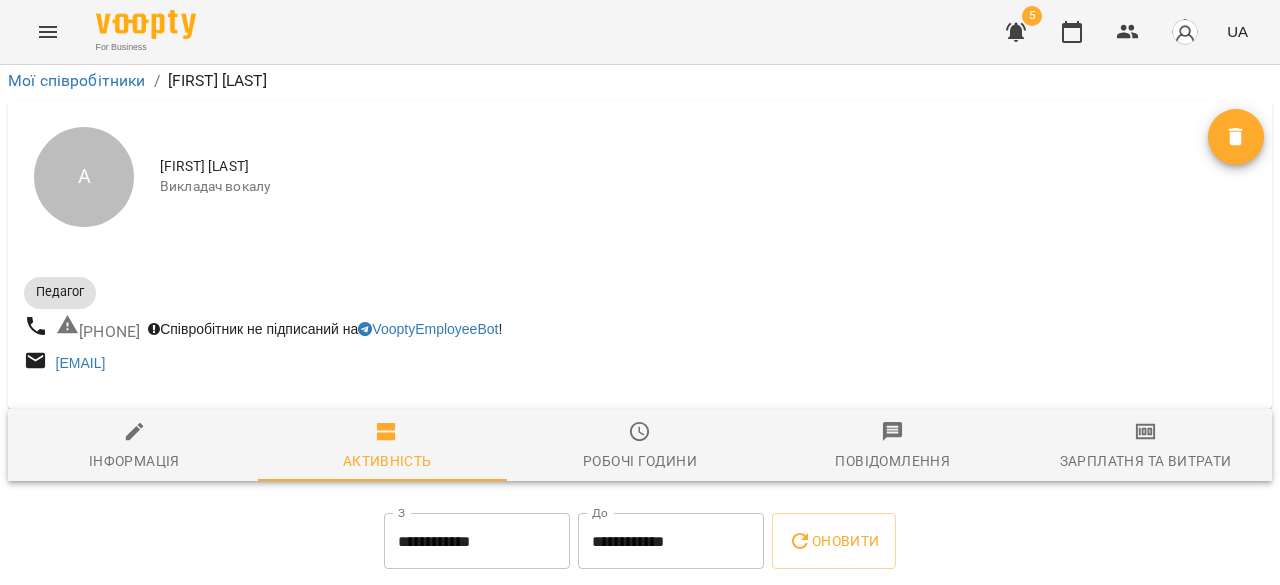 scroll, scrollTop: 400, scrollLeft: 0, axis: vertical 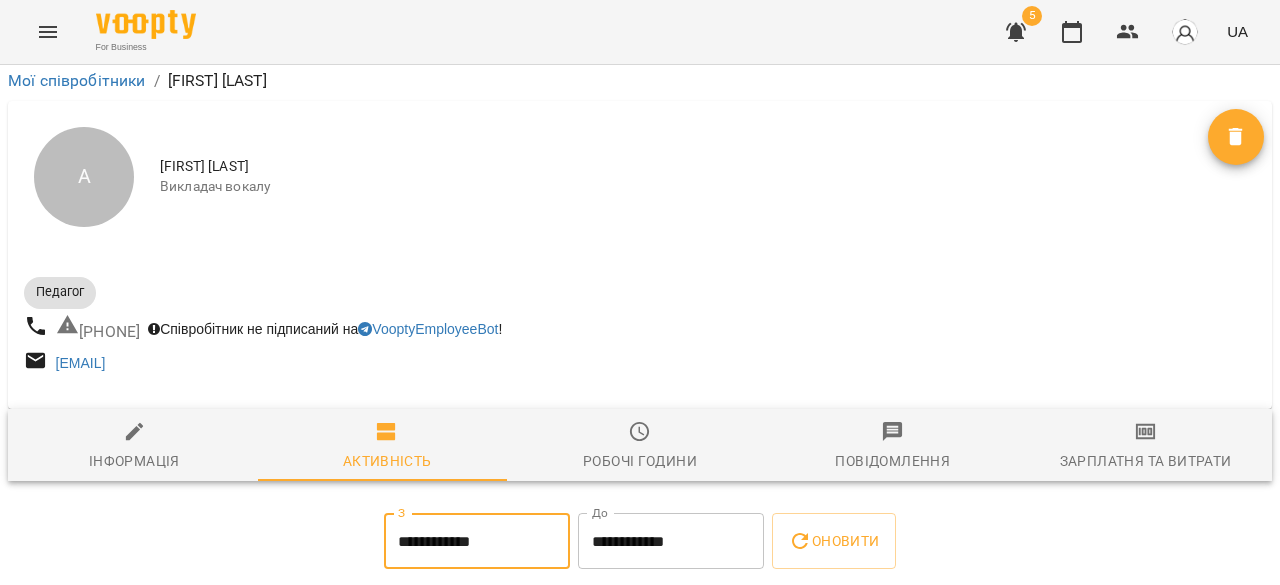 click on "**********" at bounding box center [477, 541] 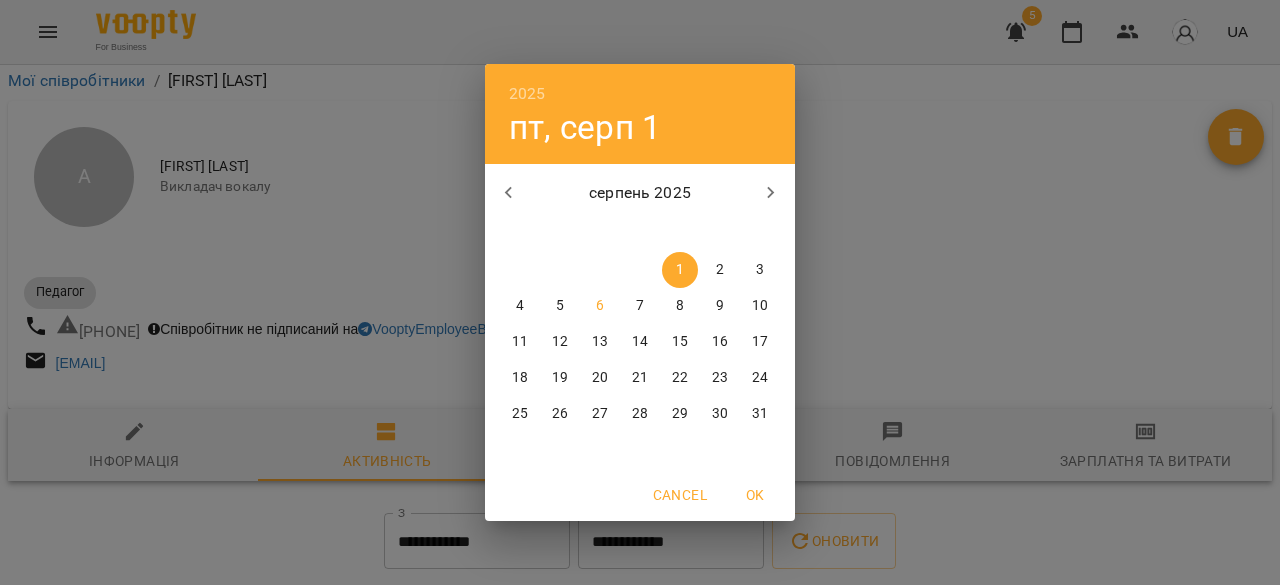 click 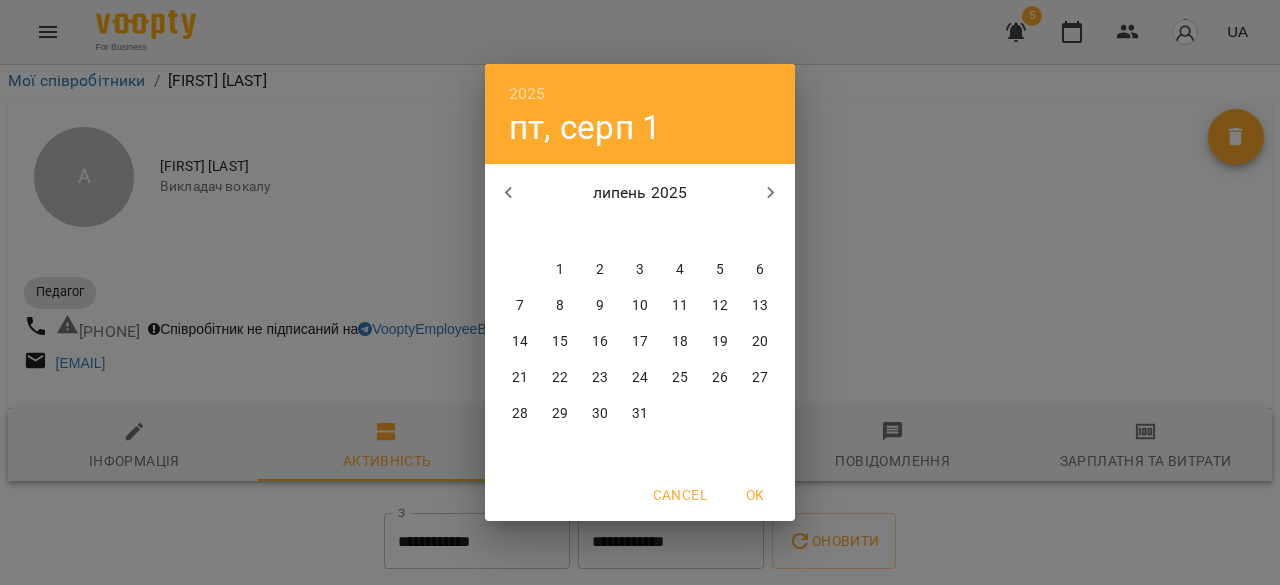 click on "1" at bounding box center (560, 270) 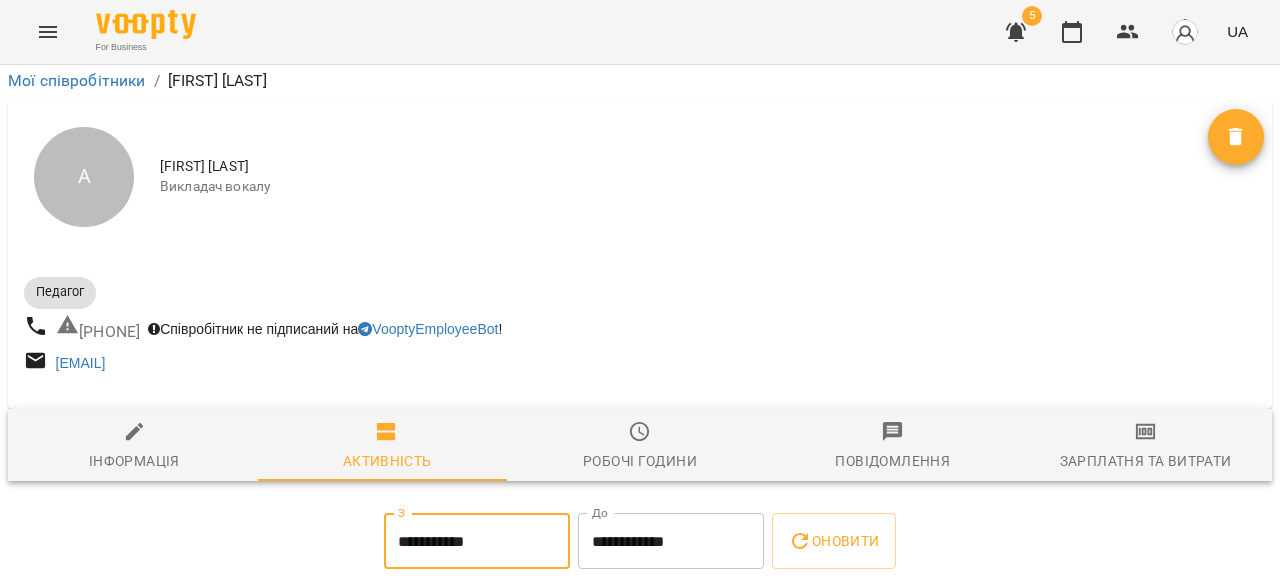 click on "**********" at bounding box center (671, 541) 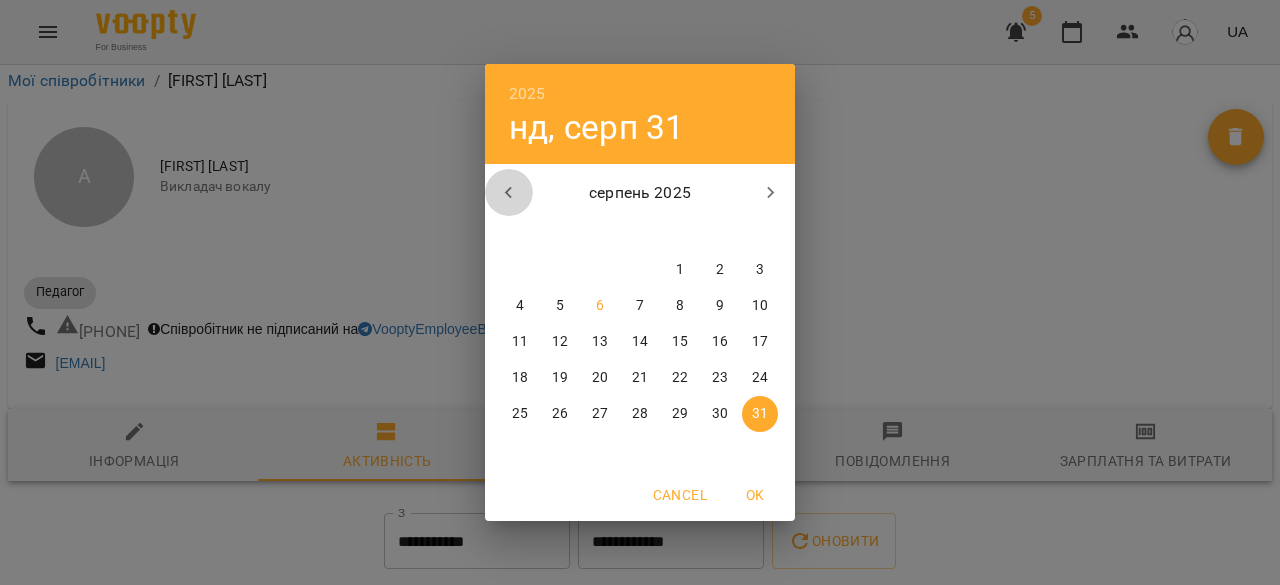 click 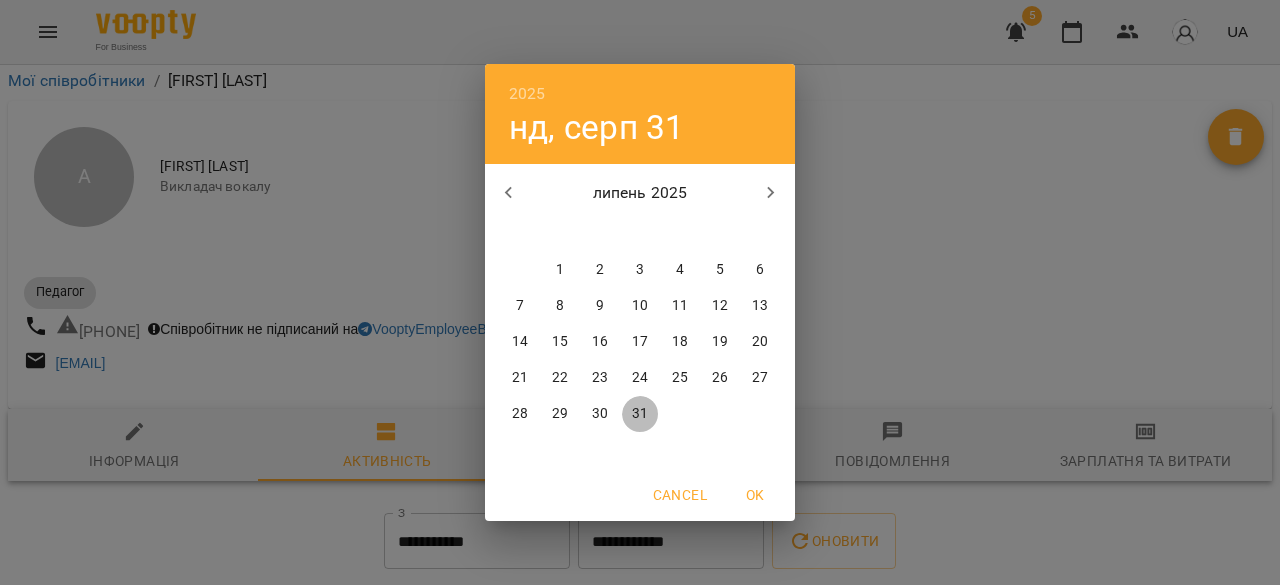 click on "31" at bounding box center (640, 414) 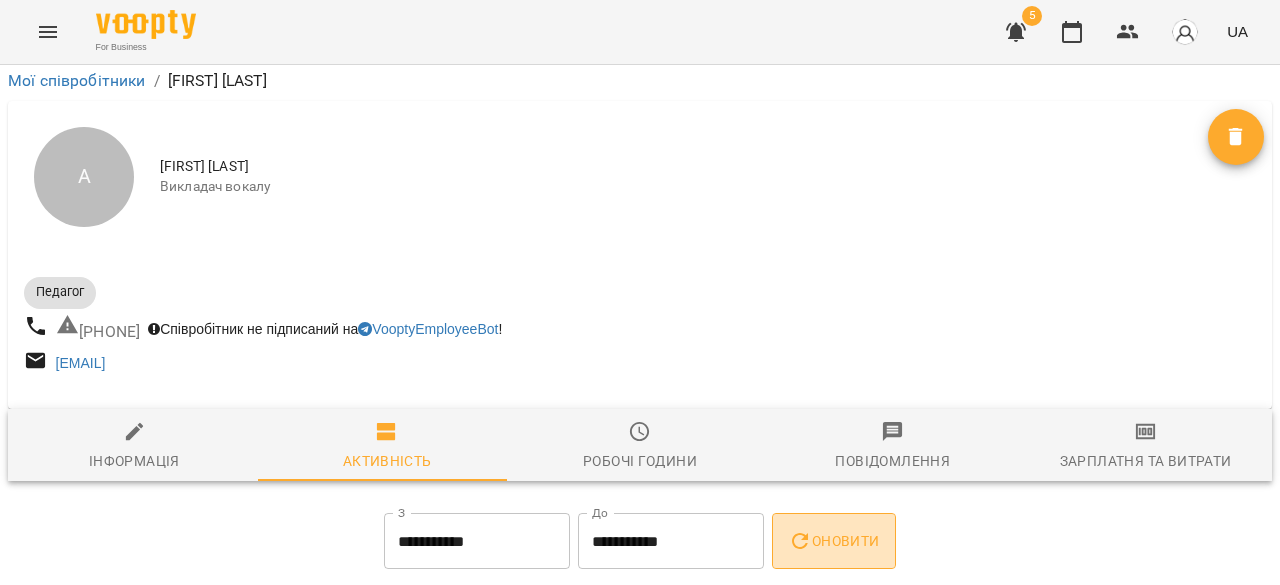 click on "Оновити" at bounding box center (833, 541) 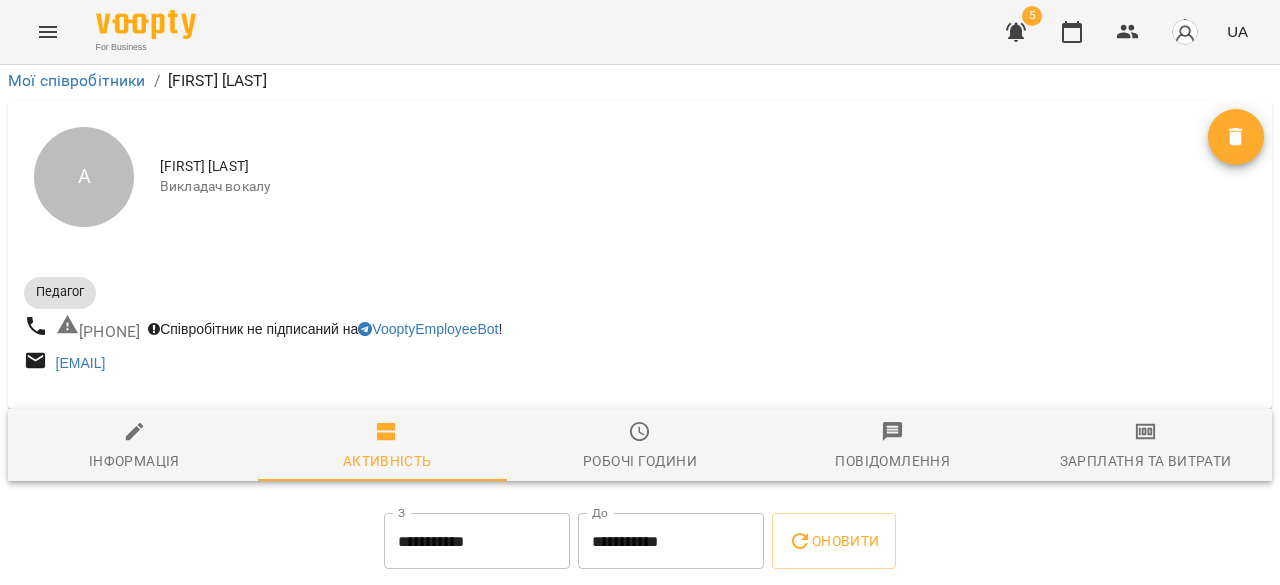 scroll, scrollTop: 2124, scrollLeft: 0, axis: vertical 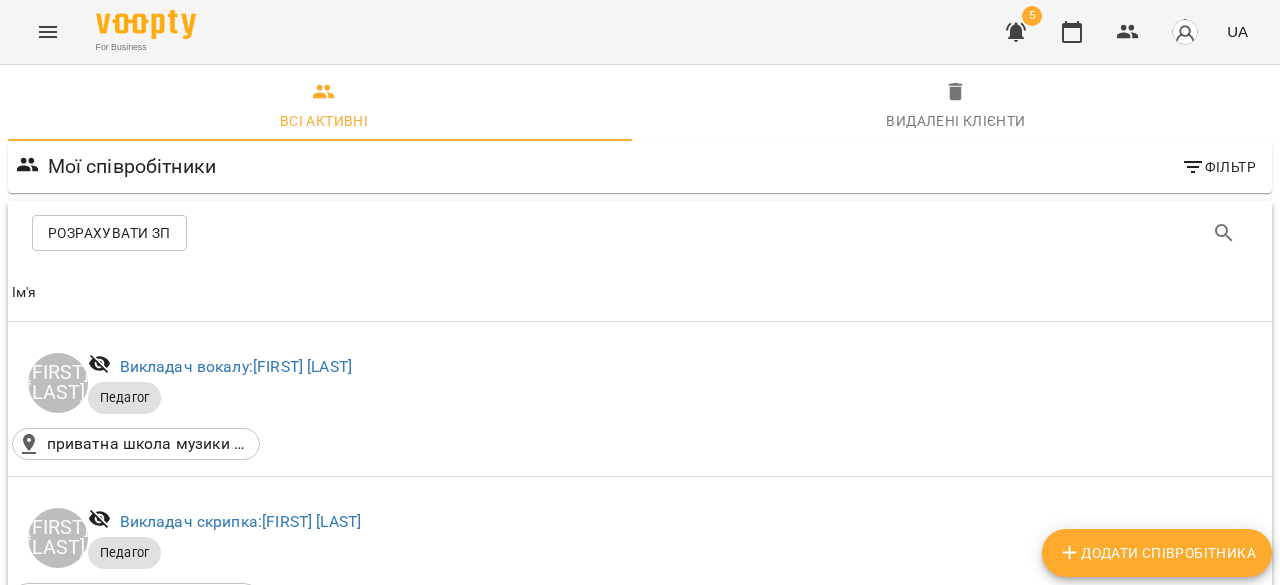 click on "Викладач фортепіано:  Білоус Тетяна" at bounding box center [252, 676] 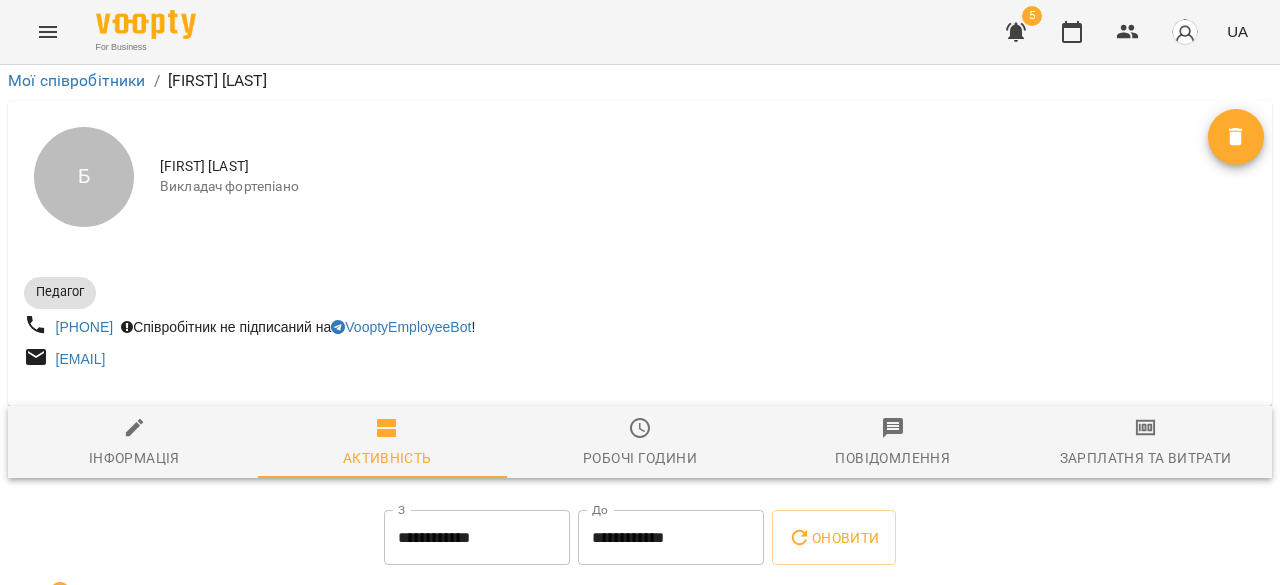 scroll, scrollTop: 300, scrollLeft: 0, axis: vertical 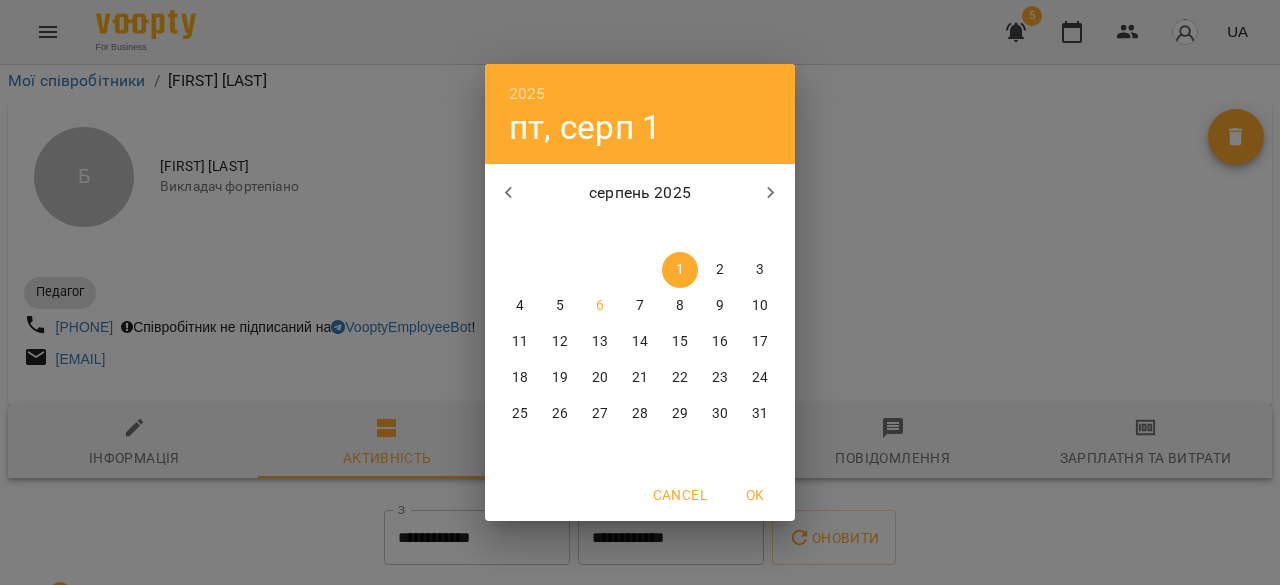 click 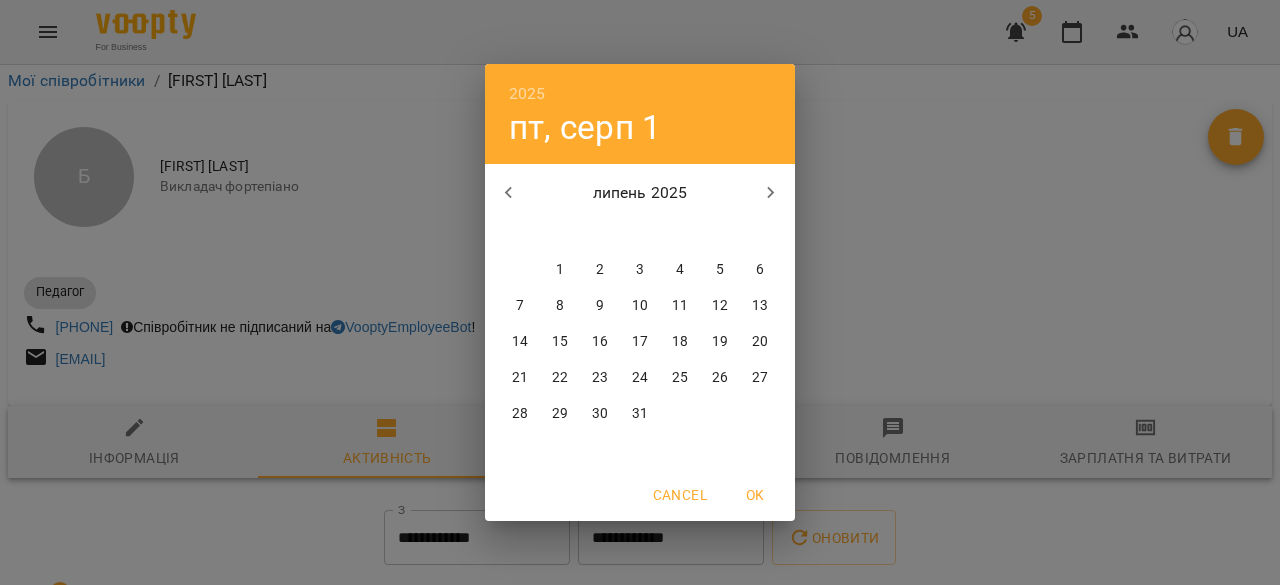 click on "1" at bounding box center [560, 270] 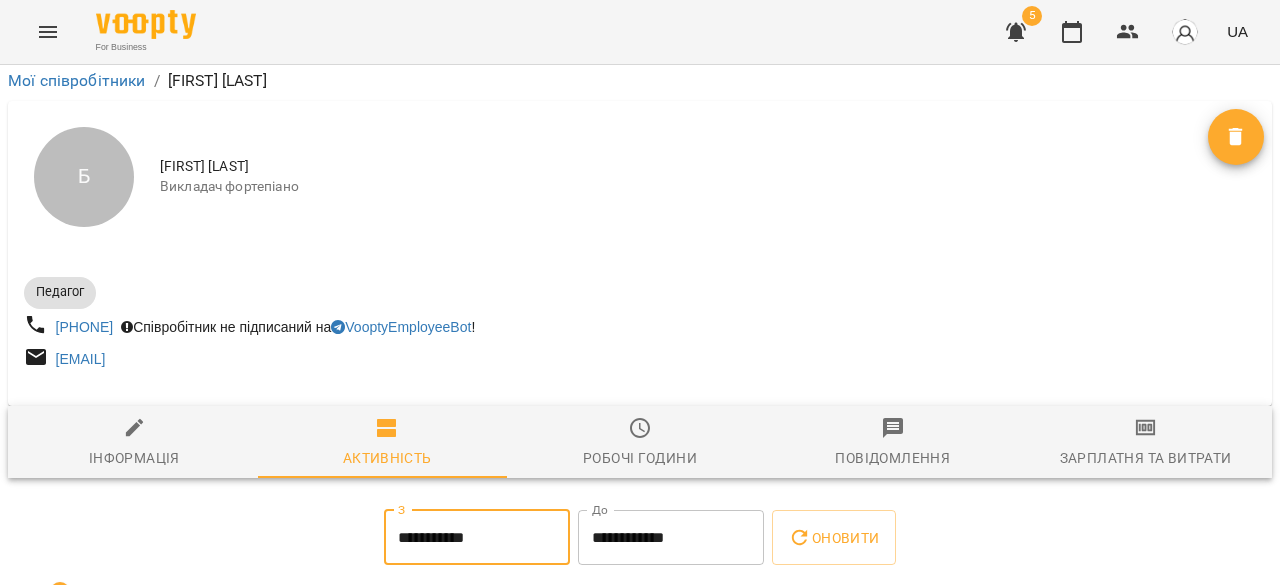 click on "**********" at bounding box center (671, 538) 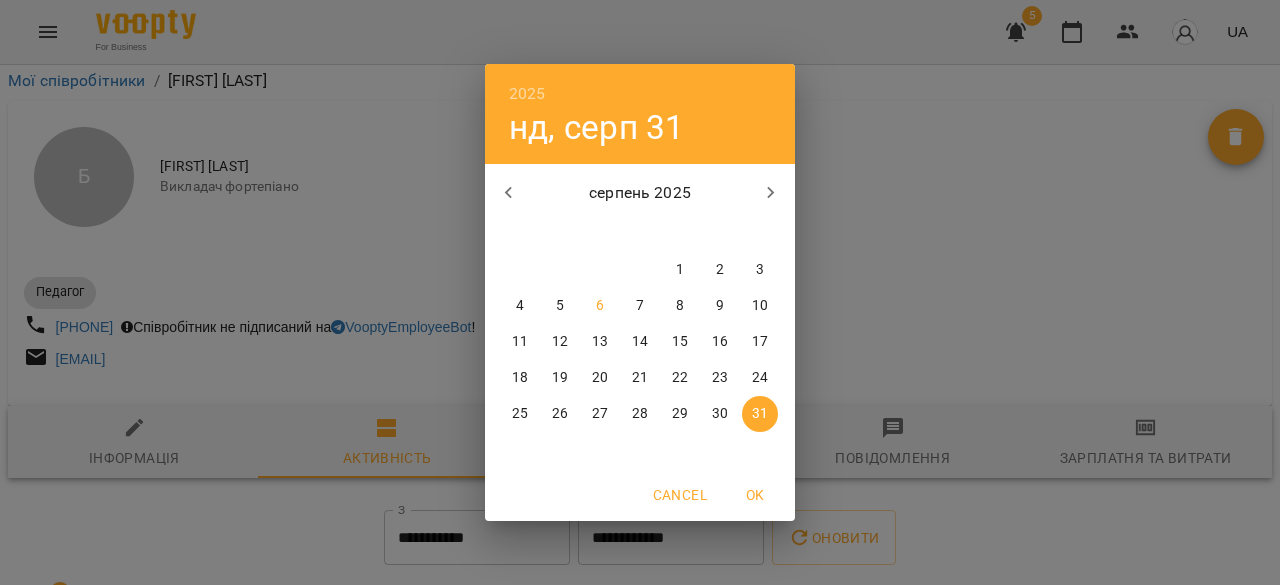 click 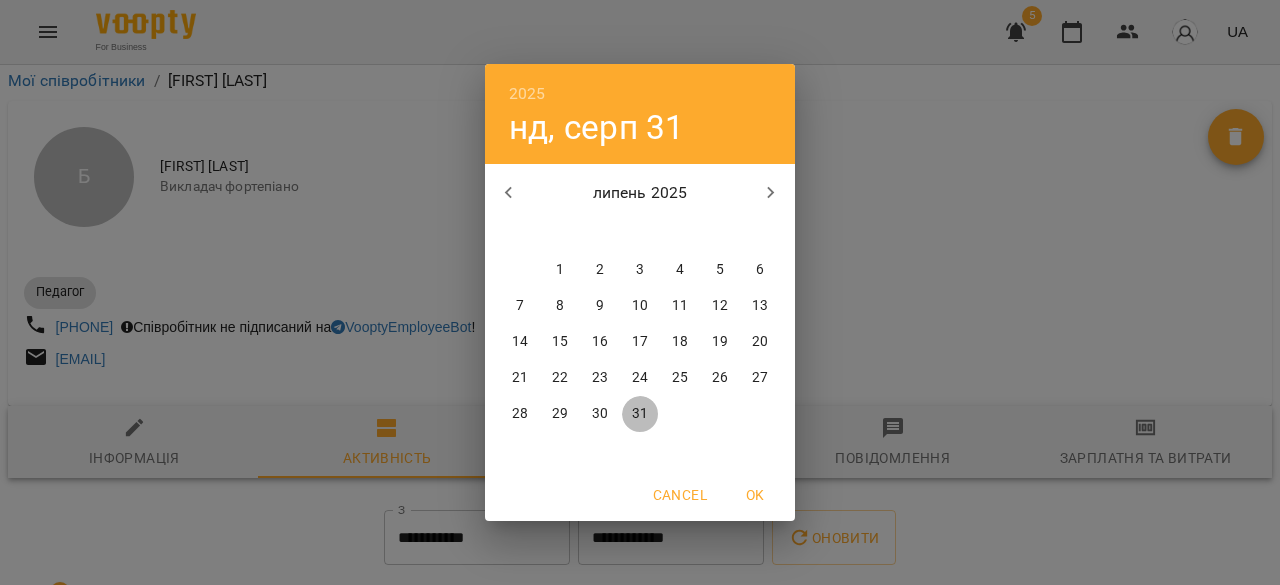 click on "31" at bounding box center [640, 414] 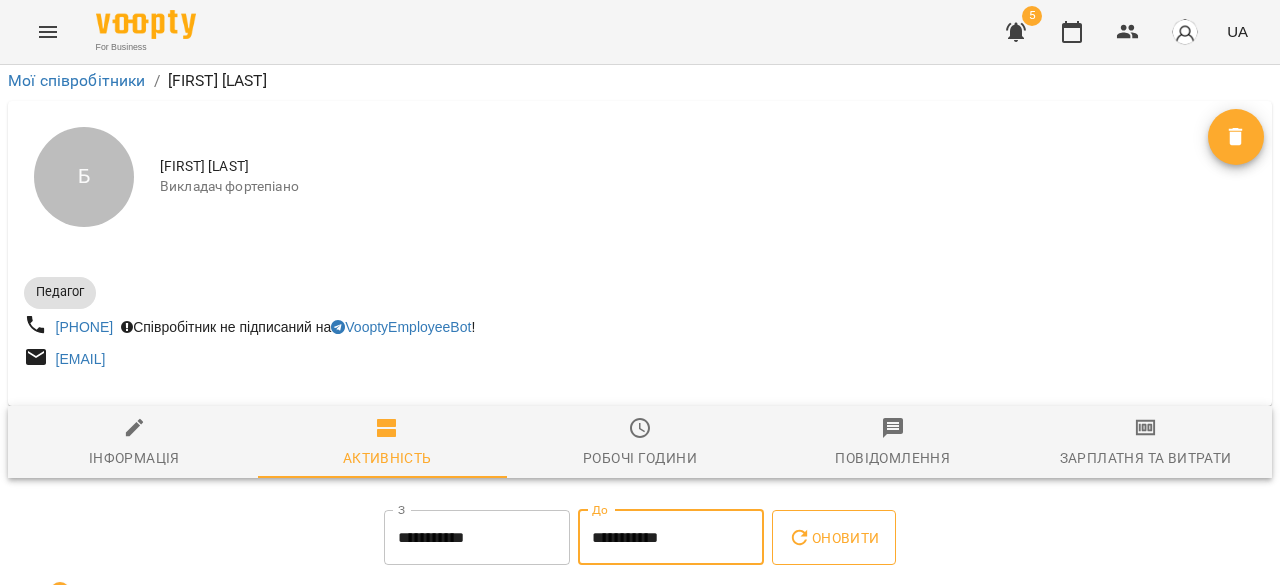 click on "Оновити" at bounding box center [833, 538] 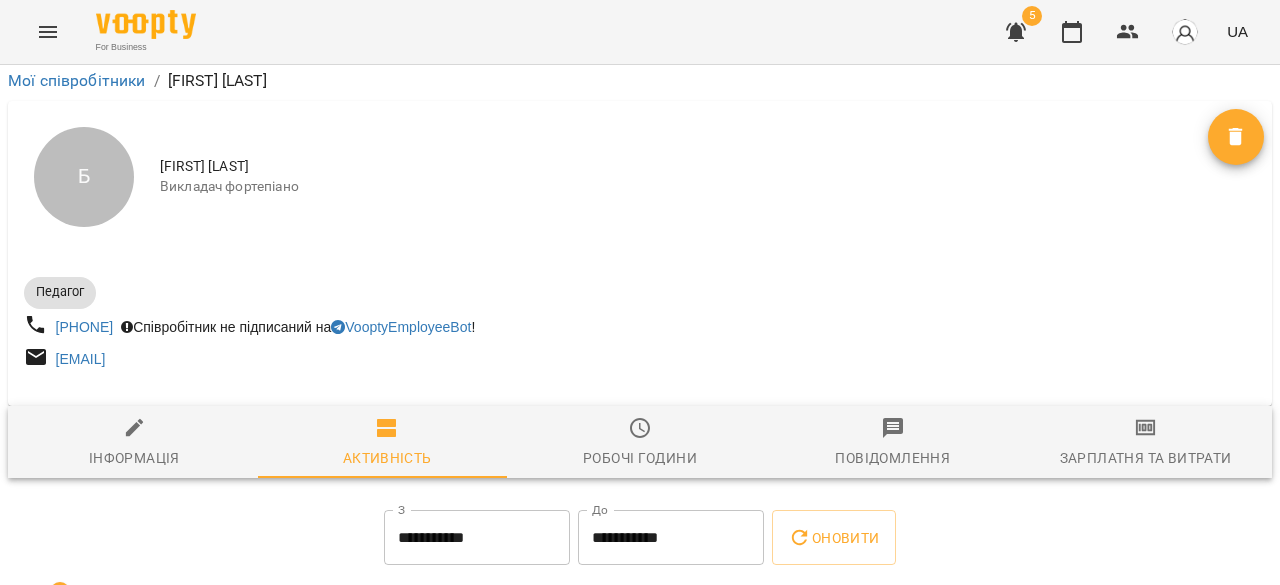 scroll, scrollTop: 1300, scrollLeft: 0, axis: vertical 